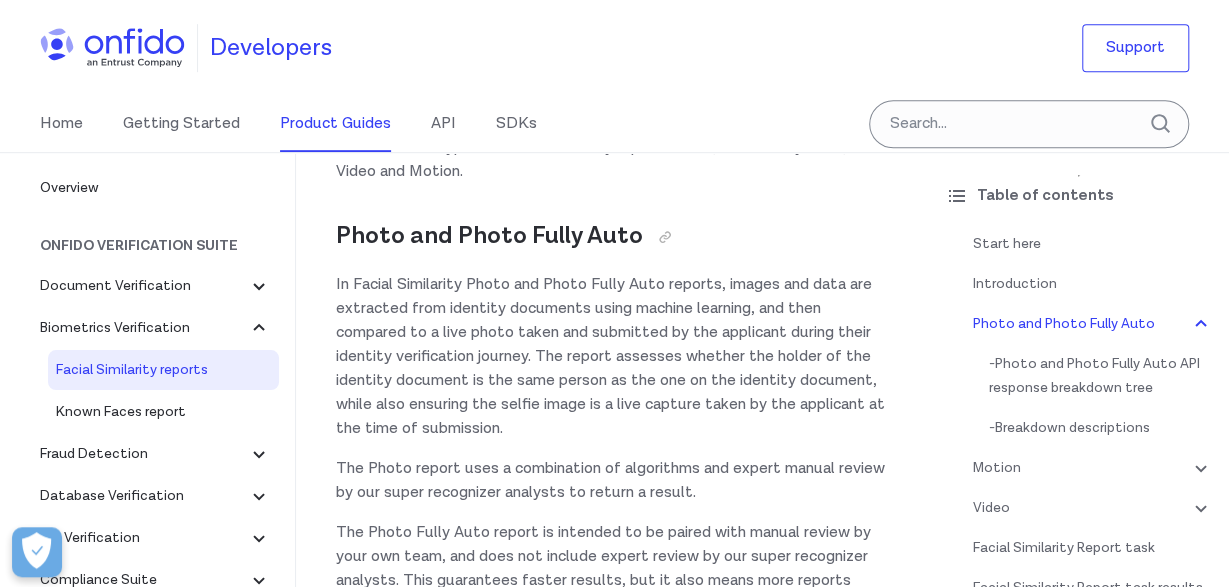 scroll, scrollTop: 520, scrollLeft: 0, axis: vertical 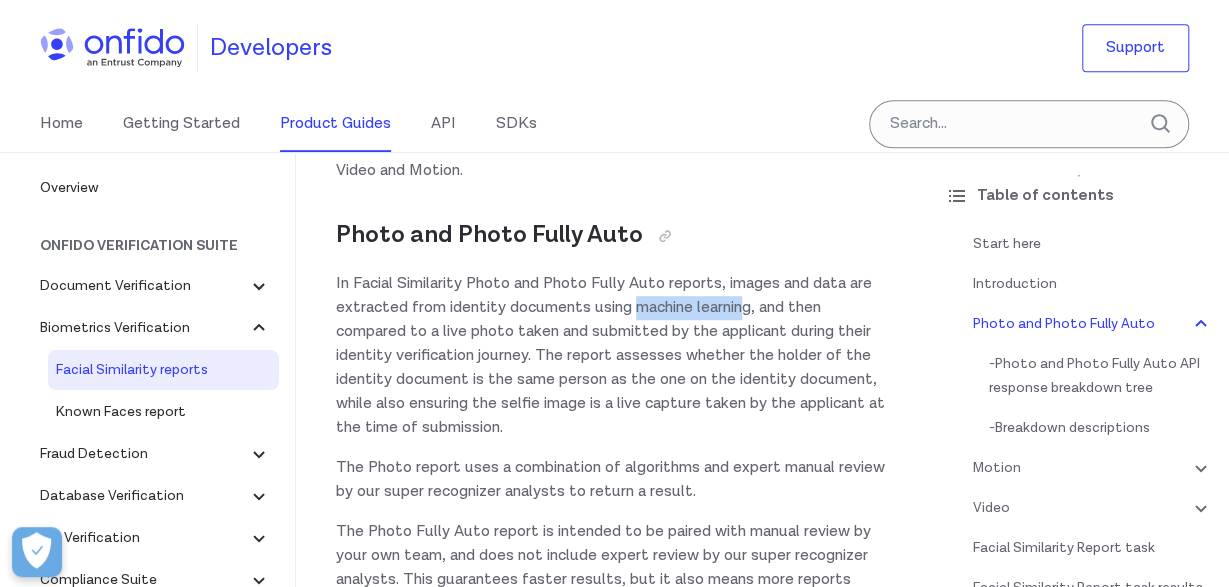 drag, startPoint x: 637, startPoint y: 307, endPoint x: 754, endPoint y: 309, distance: 117.01709 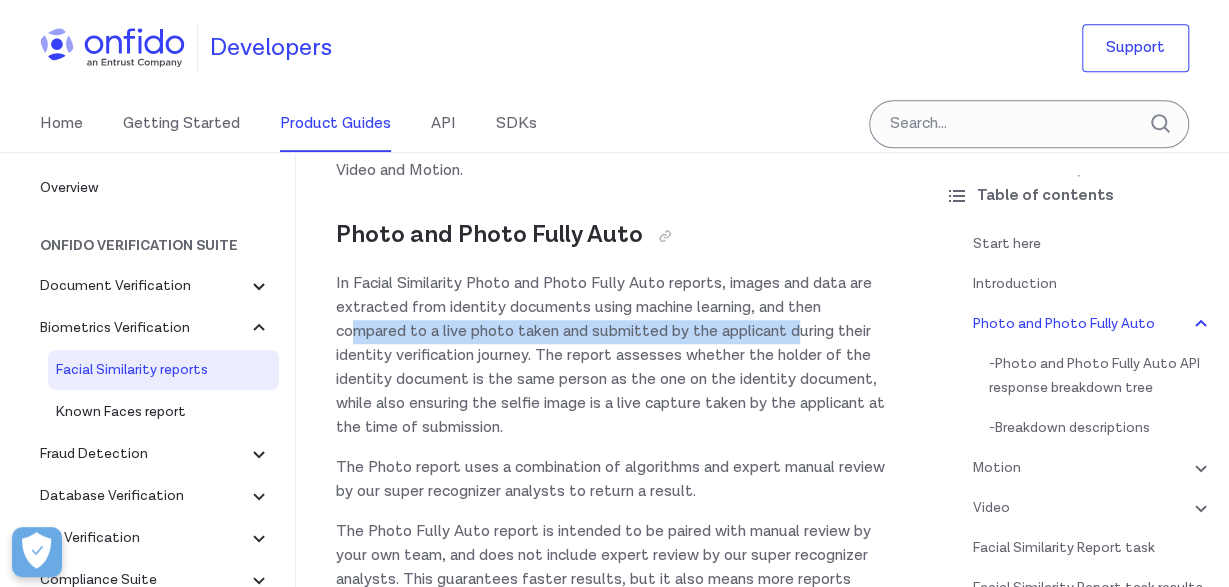 drag, startPoint x: 351, startPoint y: 335, endPoint x: 795, endPoint y: 333, distance: 444.00452 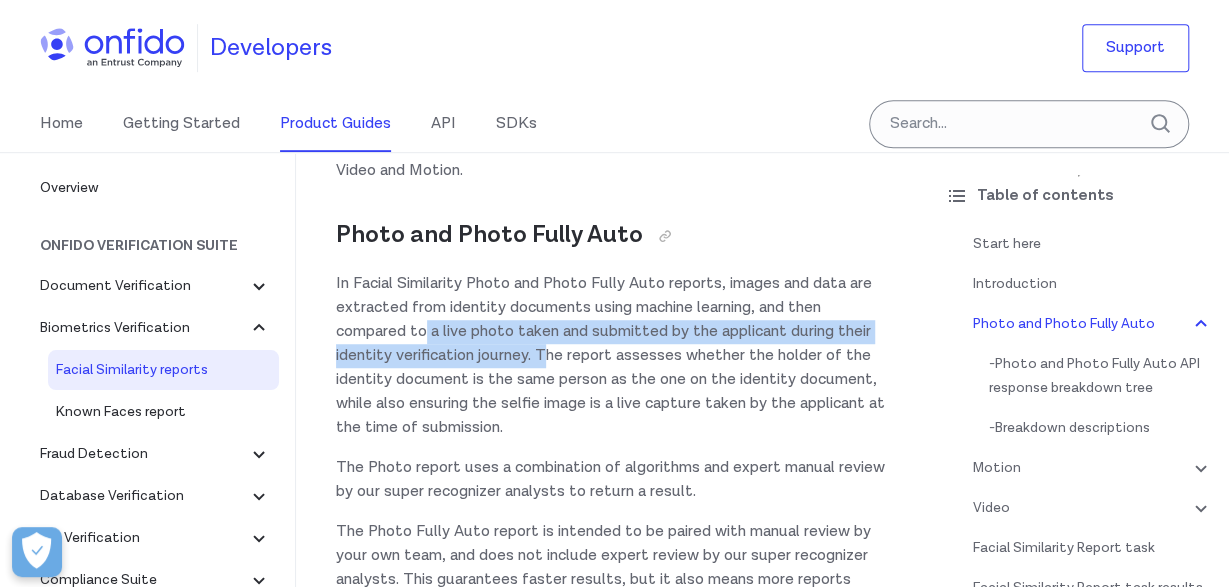 drag, startPoint x: 430, startPoint y: 342, endPoint x: 549, endPoint y: 358, distance: 120.070816 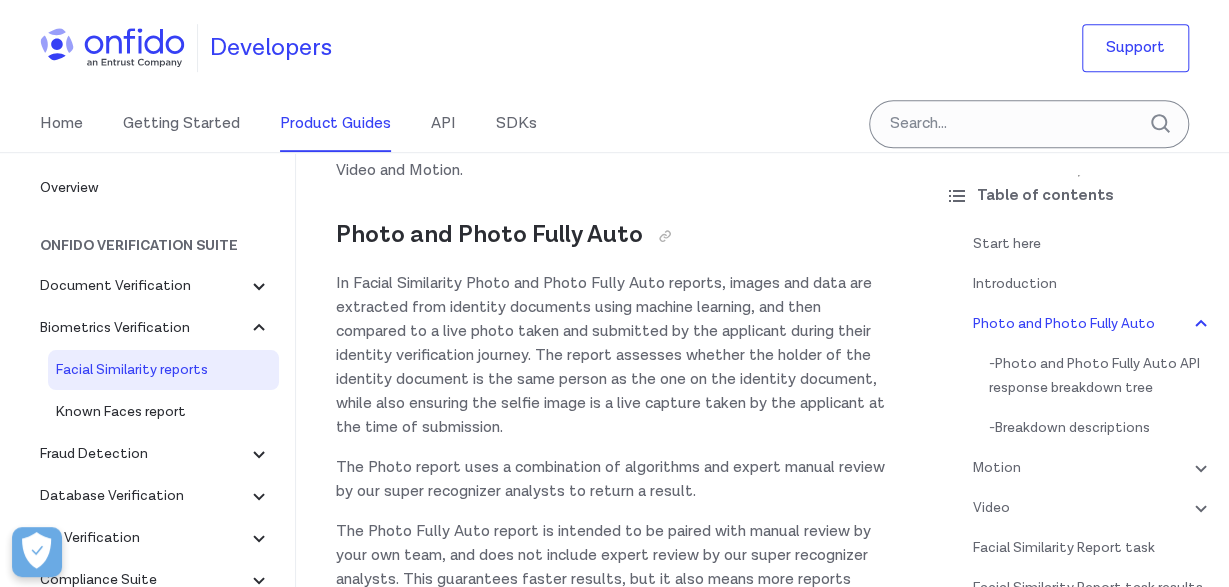 click on "Facial Similarity reports
Start here
This guide presents a technical overview of our Facial Similarity report.
Introduction
Facial Similarity reports compare the most recent live photo, live video or motion capture provided by an applicant during an identity verification flow to the face on their most recently captured identity document (such as passports or national ID cards). Where the document has two sides, our system will search both sides of the document for a face. Facial Similarity reports are designed to prove identity document ownership, so that only the owner of the identity document can use it to verify their identity and access services.
We offer four types of Facial Similarity report: Photo, Photo Fully Auto, Video and Motion.
Photo and Photo Fully Auto
The Photo report uses a combination of algorithms and expert manual review by our super recognizer analysts to return a result.
Photo and Photo Fully Auto API response breakdown tree
clear  or  consider , returned in the" at bounding box center [612, 7576] 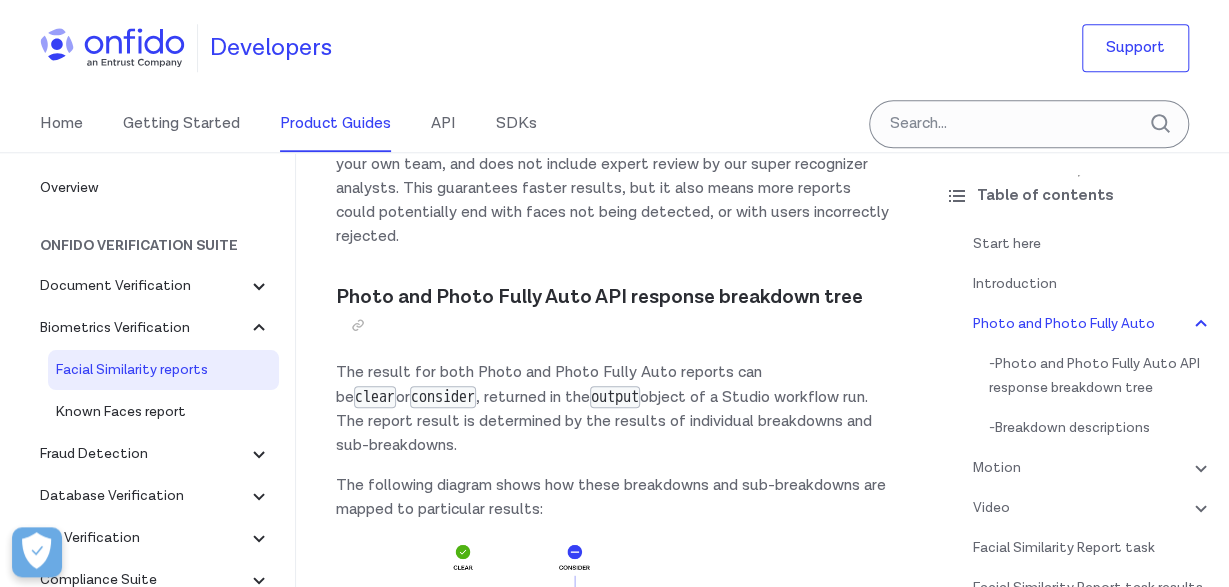 scroll, scrollTop: 936, scrollLeft: 0, axis: vertical 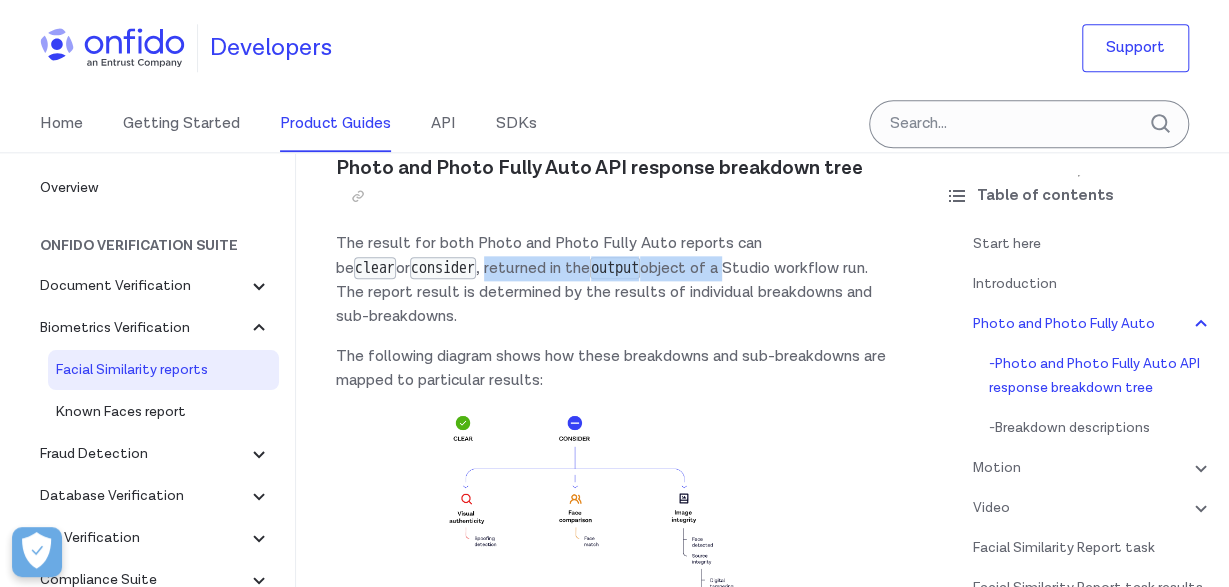 drag, startPoint x: 430, startPoint y: 273, endPoint x: 660, endPoint y: 273, distance: 230 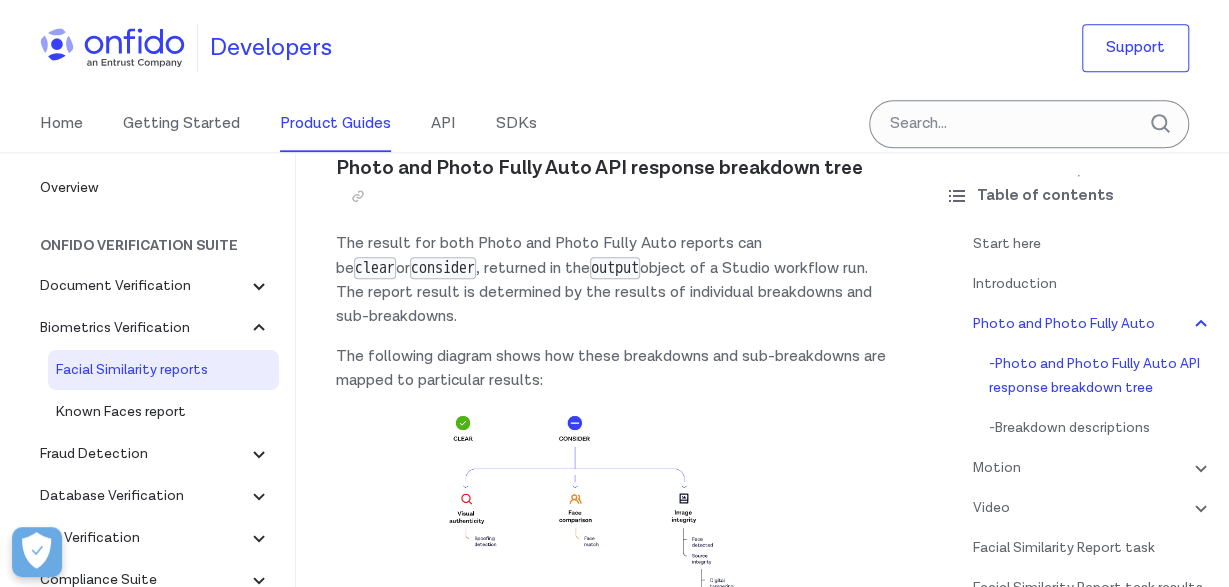 click on "The following diagram shows how these breakdowns and sub-breakdowns are mapped to particular results:" at bounding box center [612, 369] 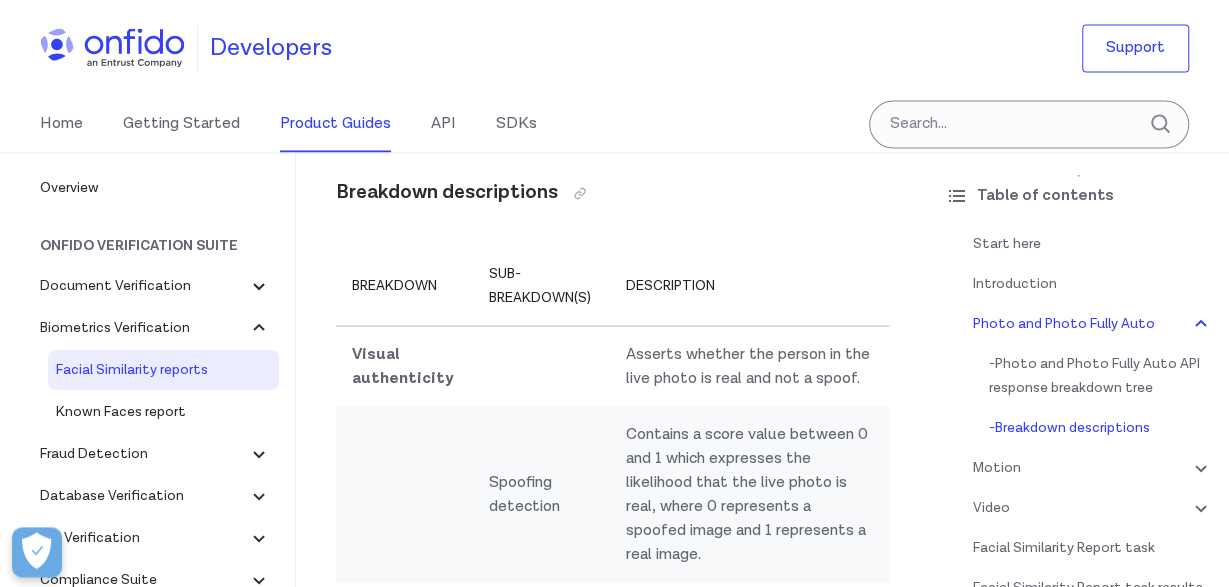 scroll, scrollTop: 1560, scrollLeft: 0, axis: vertical 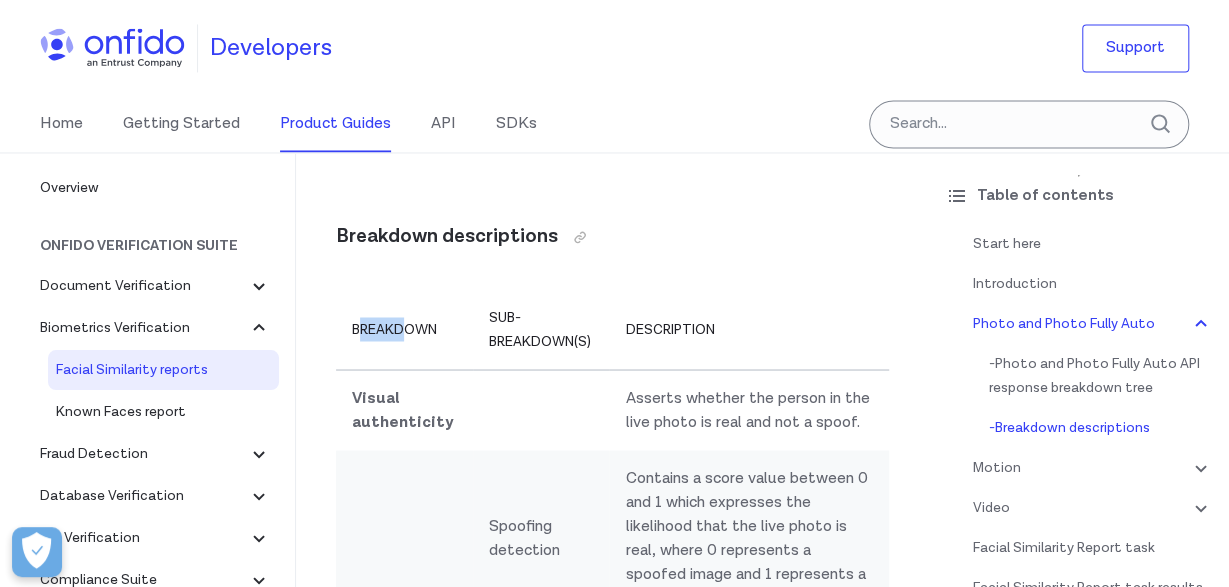 drag, startPoint x: 362, startPoint y: 327, endPoint x: 407, endPoint y: 324, distance: 45.099888 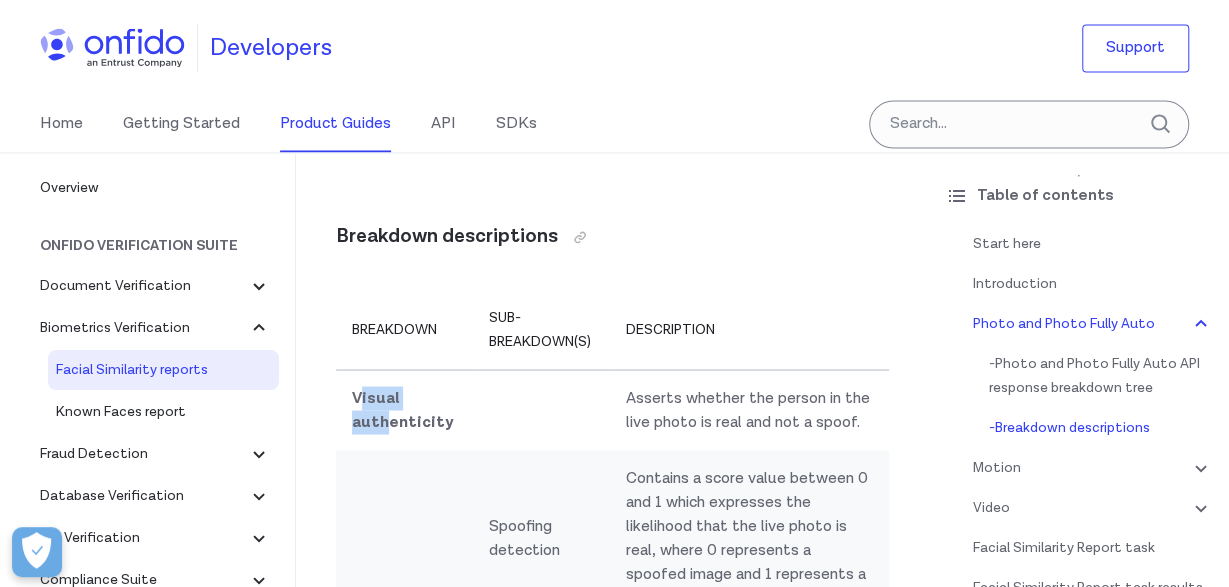 drag, startPoint x: 359, startPoint y: 395, endPoint x: 391, endPoint y: 418, distance: 39.40812 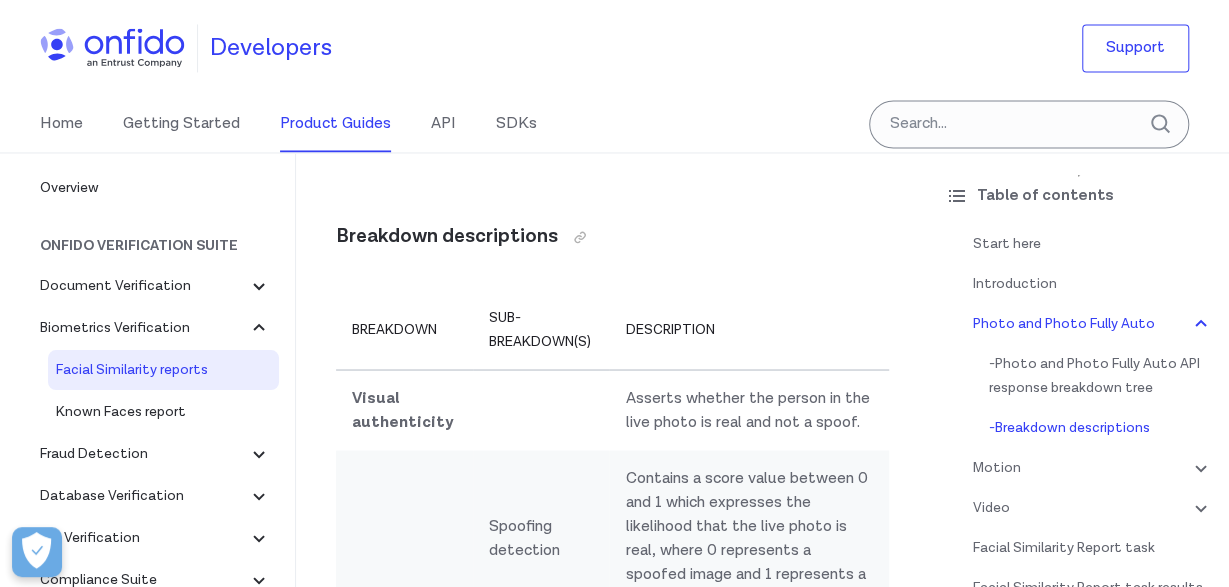 click on "Visual authenticity" at bounding box center (404, 410) 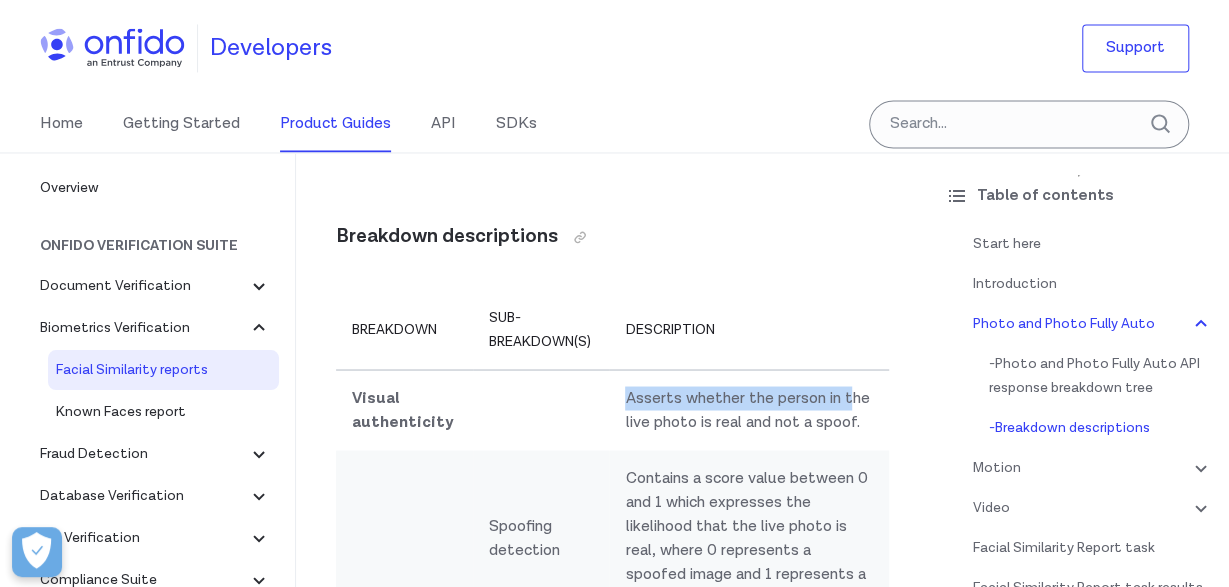 drag, startPoint x: 622, startPoint y: 392, endPoint x: 845, endPoint y: 391, distance: 223.00224 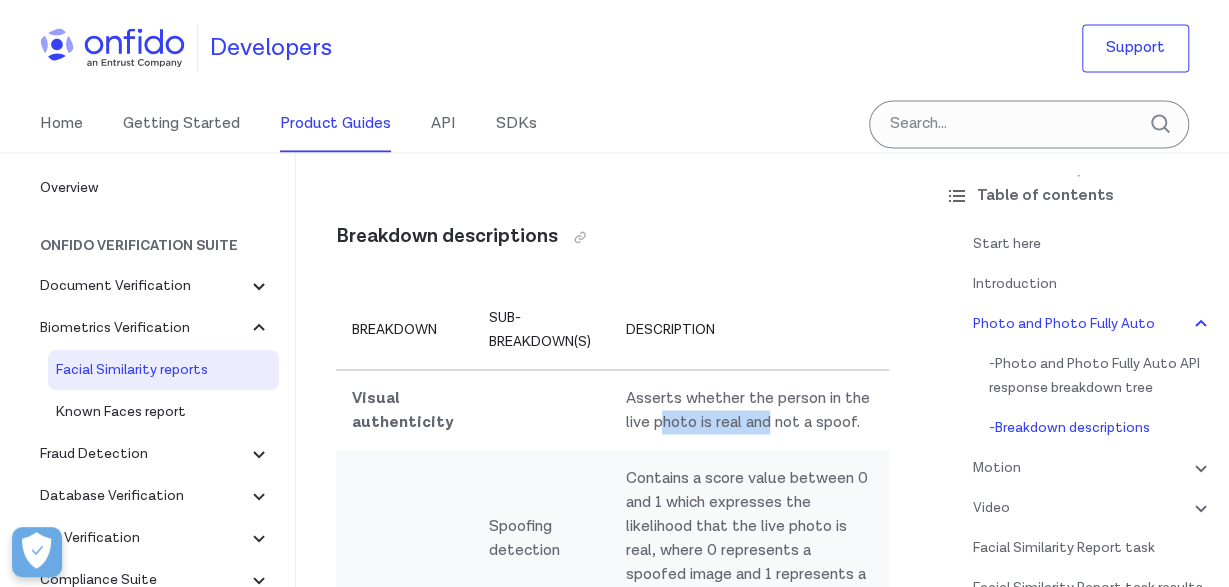 drag, startPoint x: 655, startPoint y: 424, endPoint x: 771, endPoint y: 421, distance: 116.03879 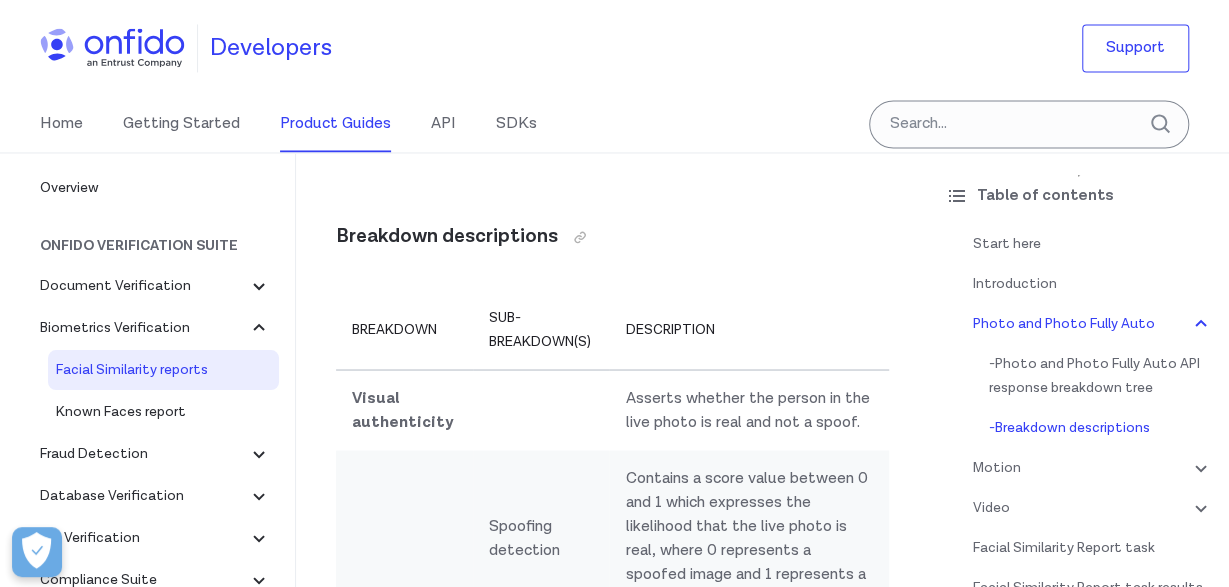 click on "Description" at bounding box center [749, 329] 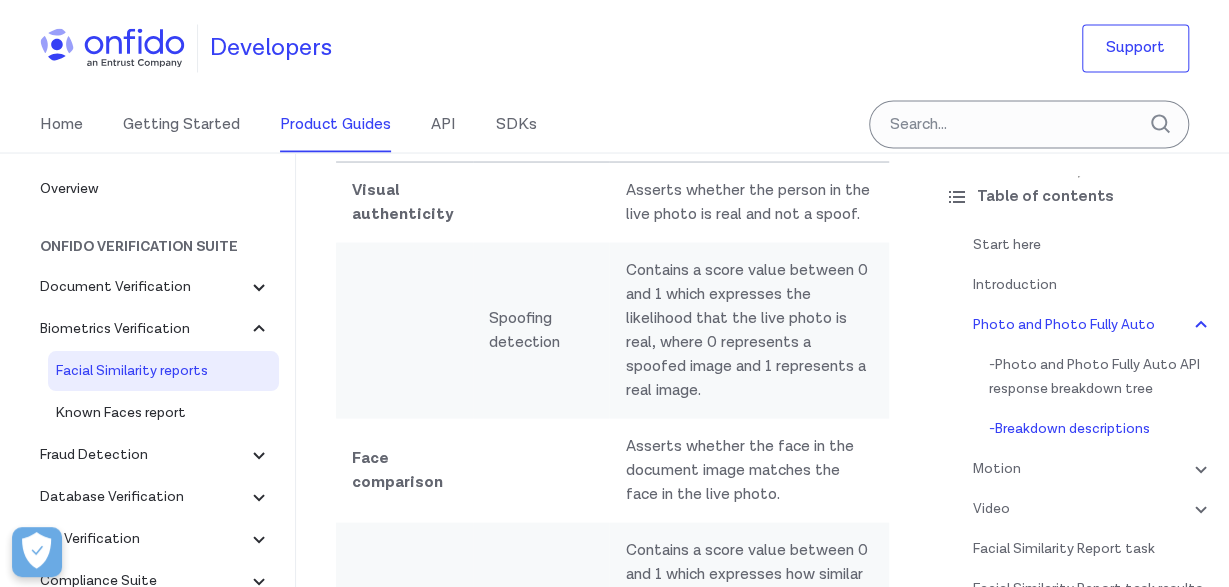 scroll, scrollTop: 1872, scrollLeft: 0, axis: vertical 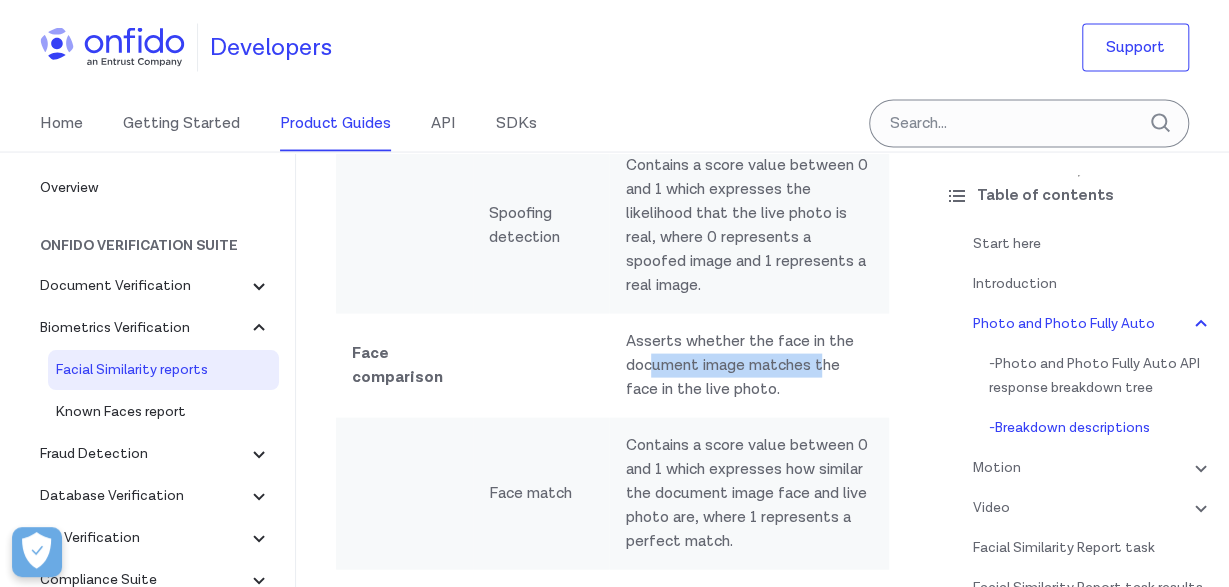 drag, startPoint x: 647, startPoint y: 363, endPoint x: 823, endPoint y: 360, distance: 176.02557 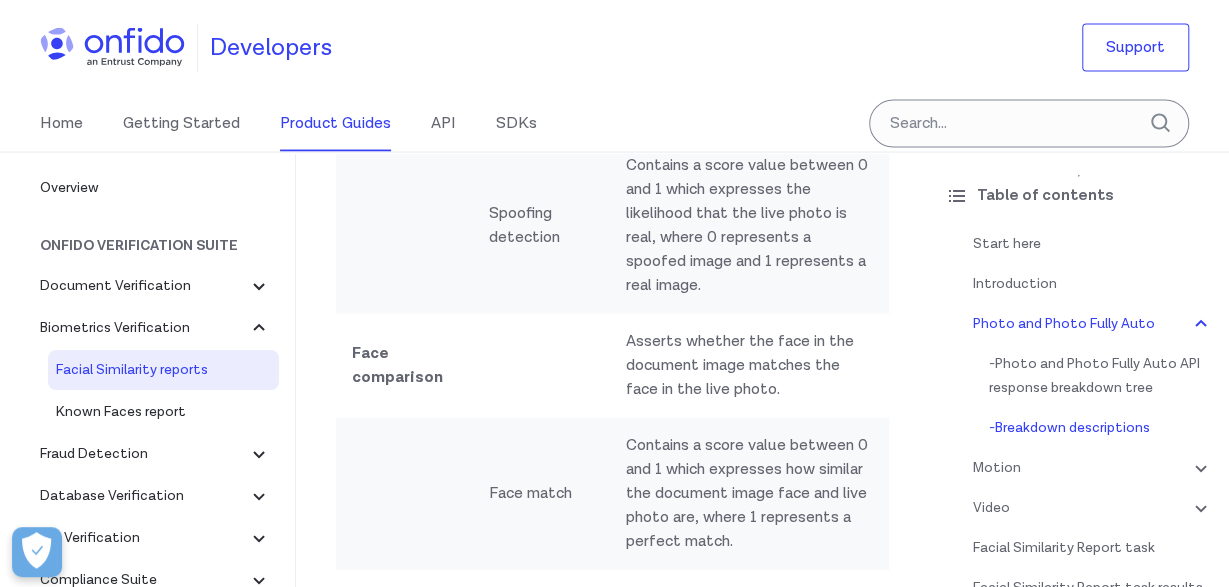 click on "Asserts whether the face in the document image matches the face in the live photo." at bounding box center (749, 366) 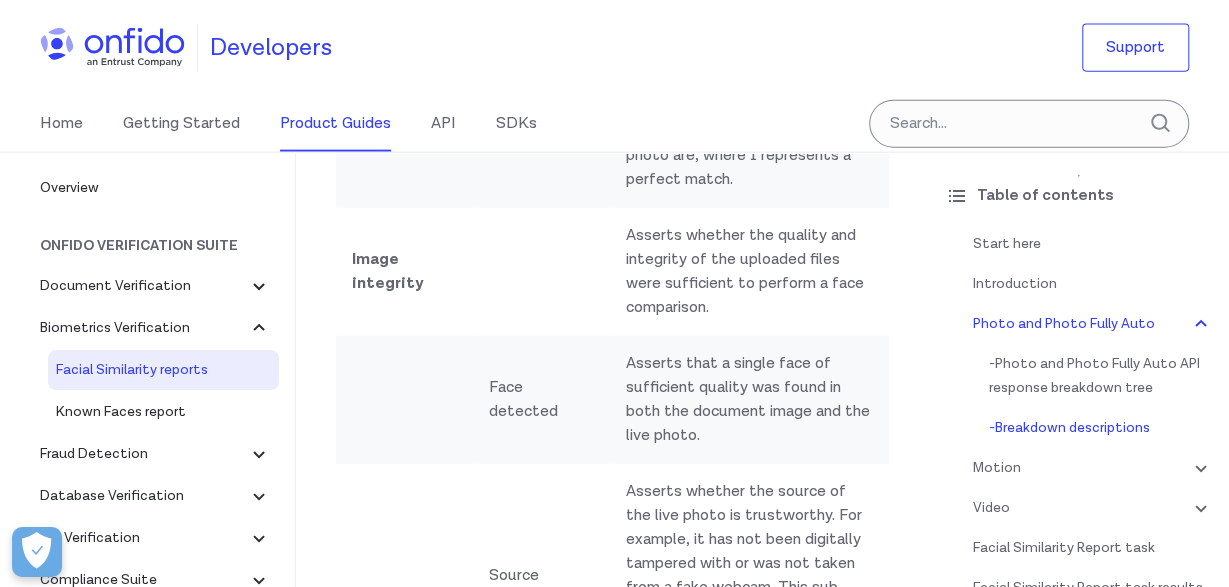 scroll, scrollTop: 2184, scrollLeft: 0, axis: vertical 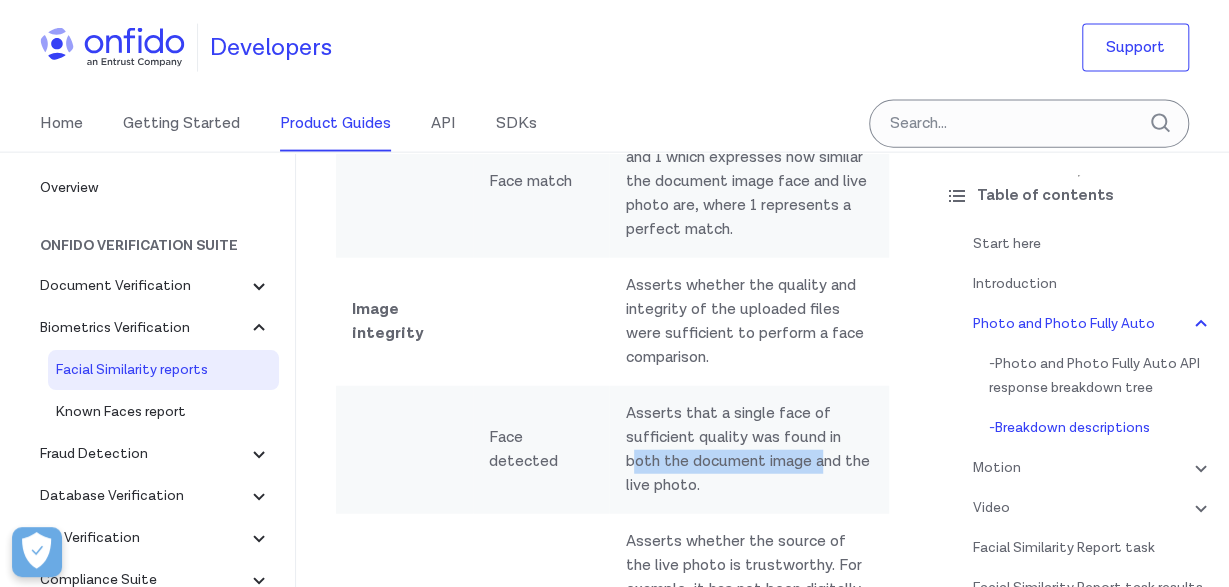 drag, startPoint x: 636, startPoint y: 461, endPoint x: 822, endPoint y: 463, distance: 186.01076 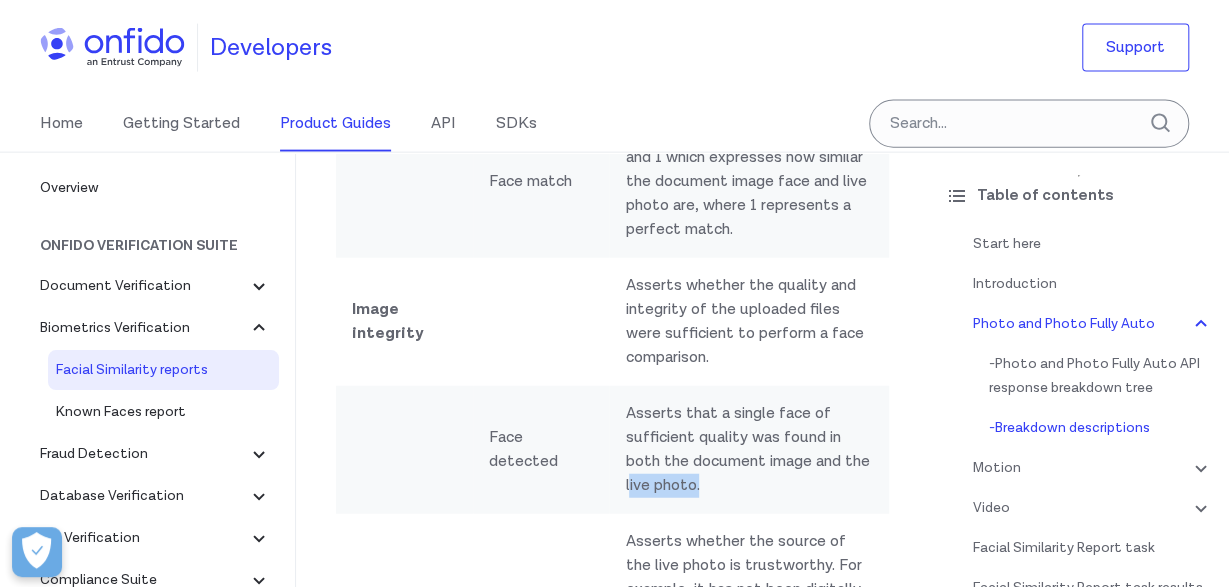 drag, startPoint x: 624, startPoint y: 483, endPoint x: 701, endPoint y: 485, distance: 77.02597 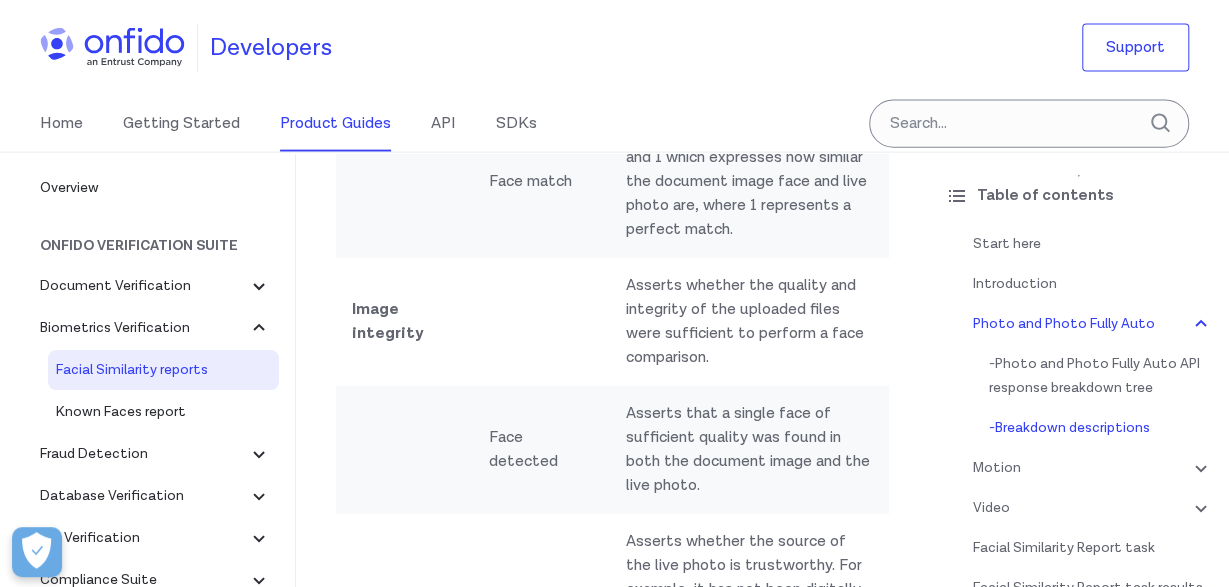 click on "Asserts that a single face of sufficient quality was found in both the document image and the live photo." at bounding box center [749, 450] 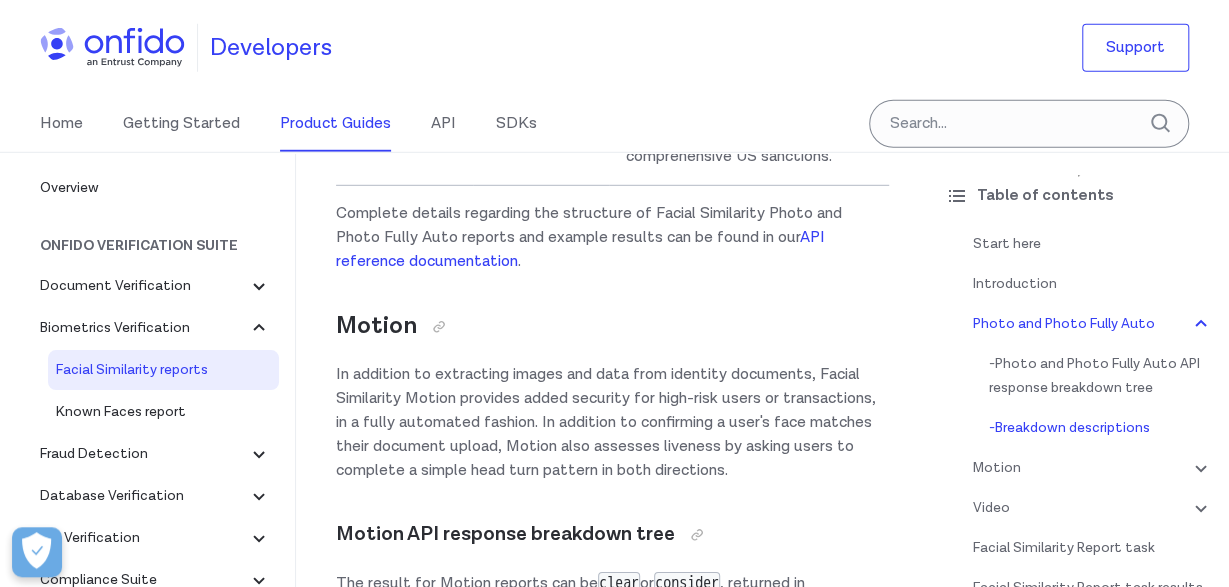 scroll, scrollTop: 2808, scrollLeft: 0, axis: vertical 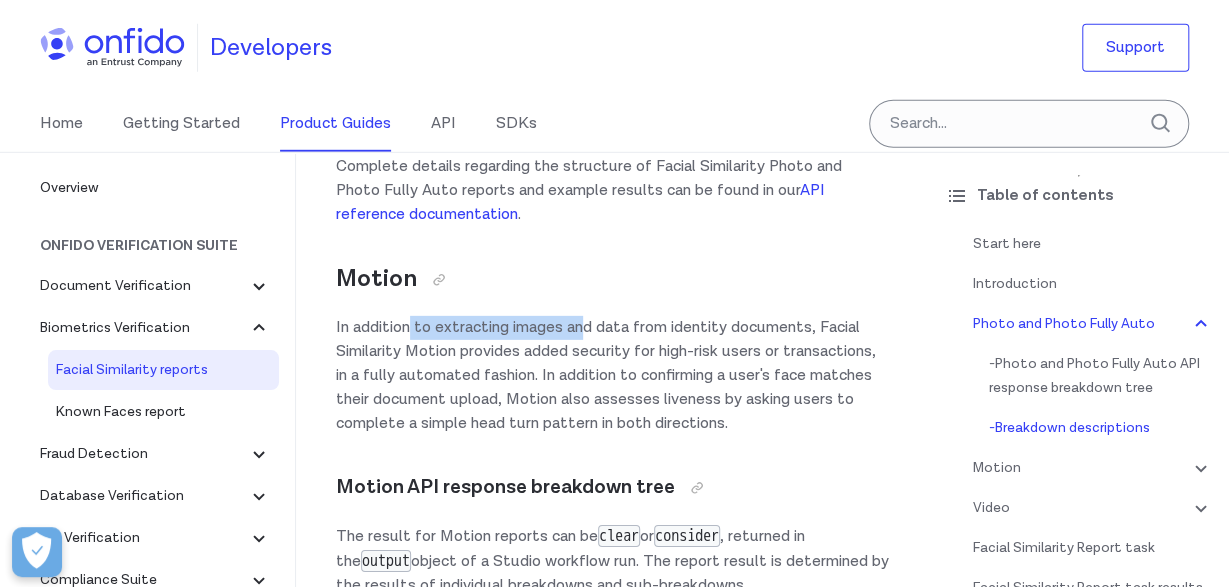 drag, startPoint x: 413, startPoint y: 325, endPoint x: 588, endPoint y: 315, distance: 175.28548 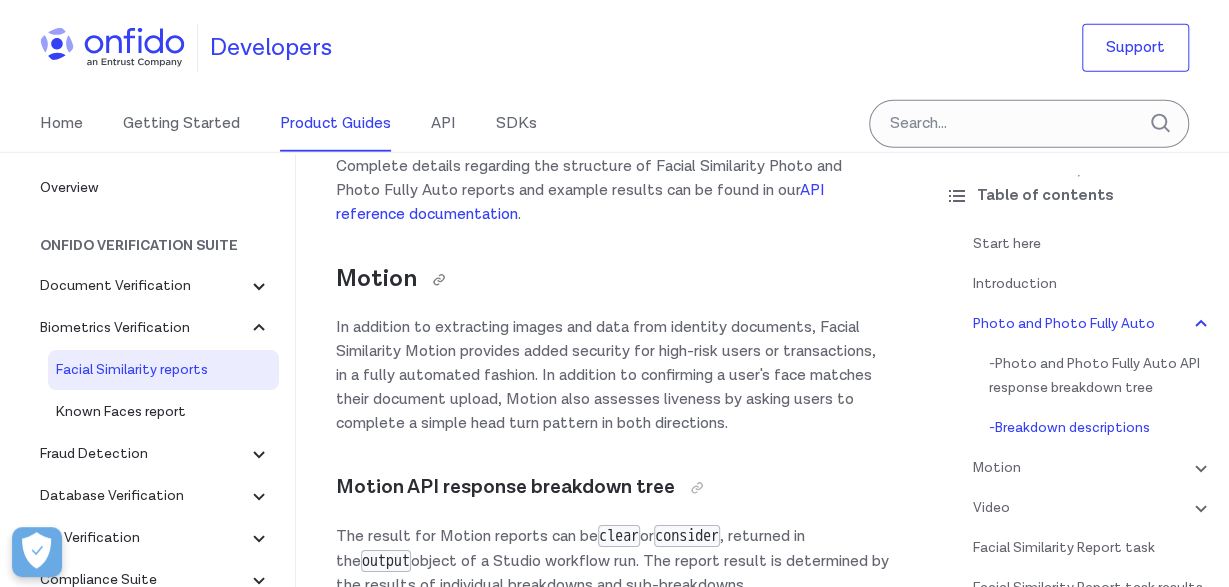 click on "Motion" at bounding box center [612, 279] 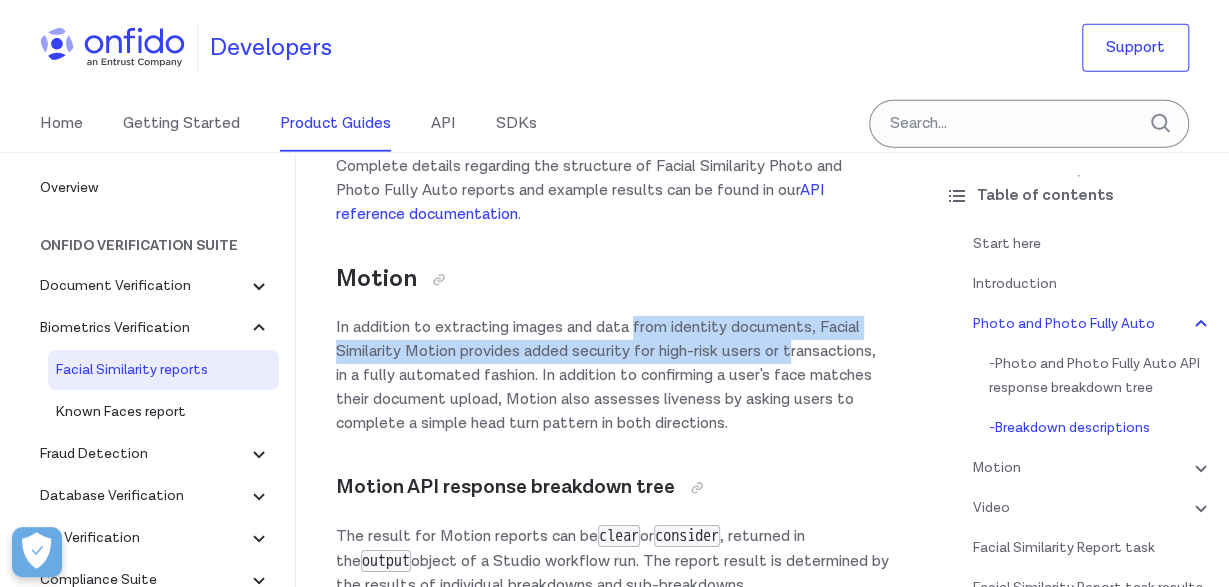 drag, startPoint x: 641, startPoint y: 315, endPoint x: 797, endPoint y: 347, distance: 159.24823 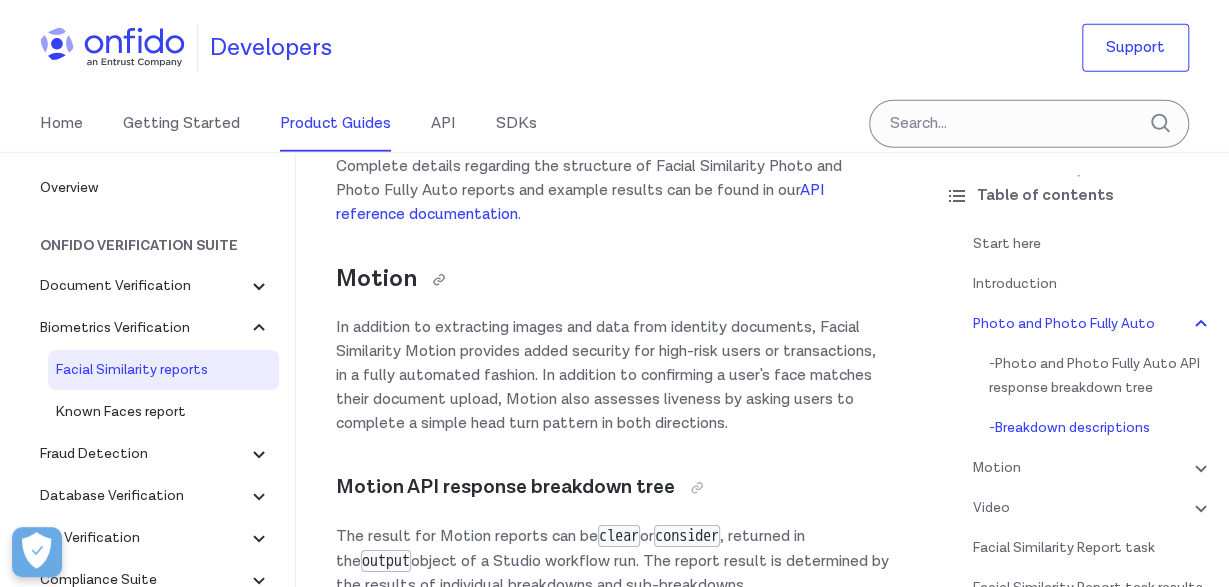 click on "Motion" at bounding box center [612, 279] 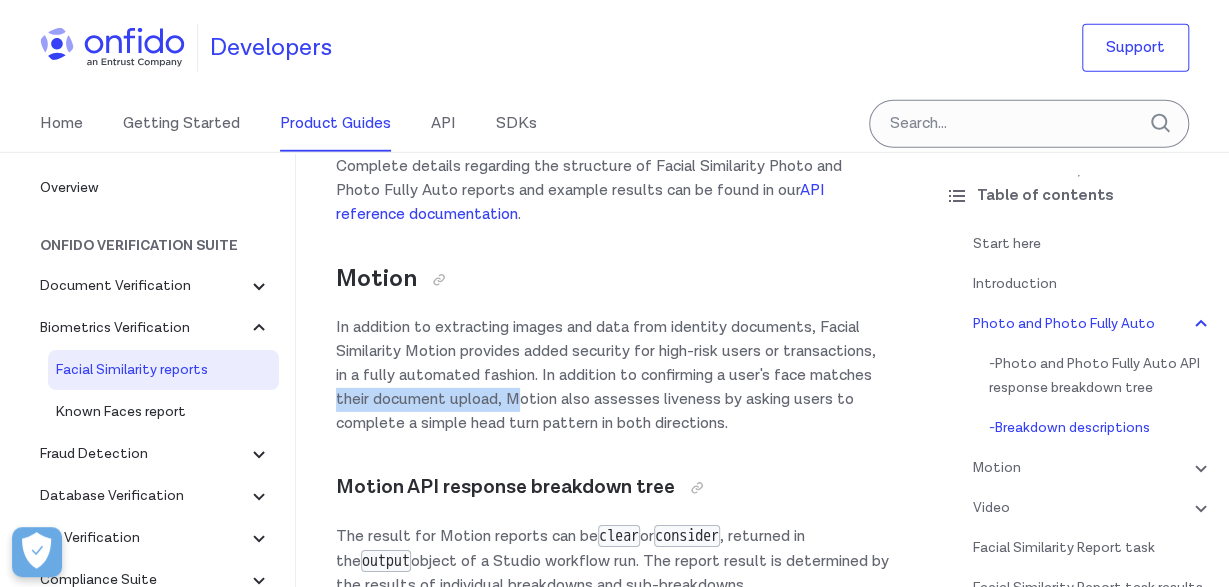 drag, startPoint x: 337, startPoint y: 397, endPoint x: 524, endPoint y: 396, distance: 187.00267 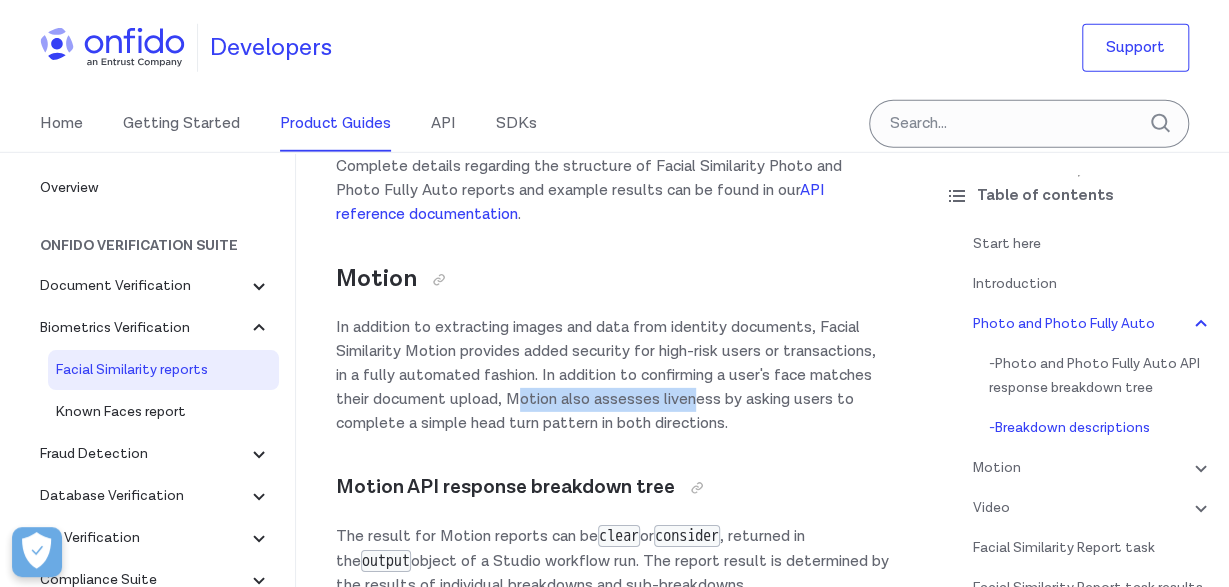 drag, startPoint x: 521, startPoint y: 403, endPoint x: 702, endPoint y: 402, distance: 181.00276 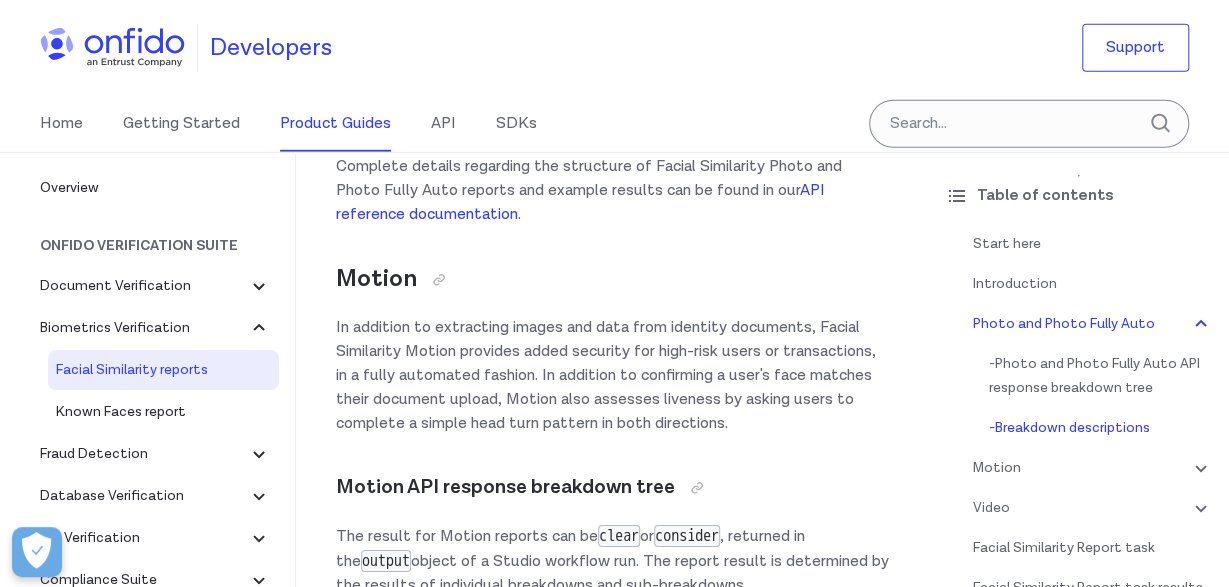 click on "In addition to extracting images and data from identity documents, Facial Similarity Motion provides added security for high-risk users or transactions, in a fully automated fashion. In addition to confirming a user's face matches their document upload, Motion also assesses liveness by asking users to complete a simple head turn pattern in both directions." at bounding box center (612, 376) 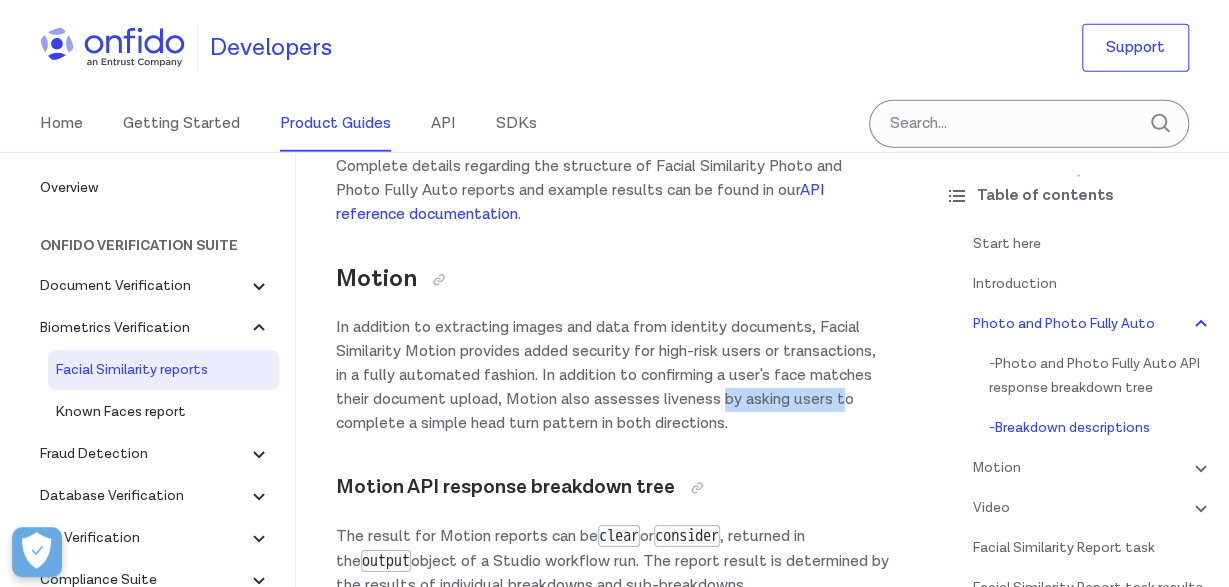 drag, startPoint x: 764, startPoint y: 395, endPoint x: 849, endPoint y: 406, distance: 85.70881 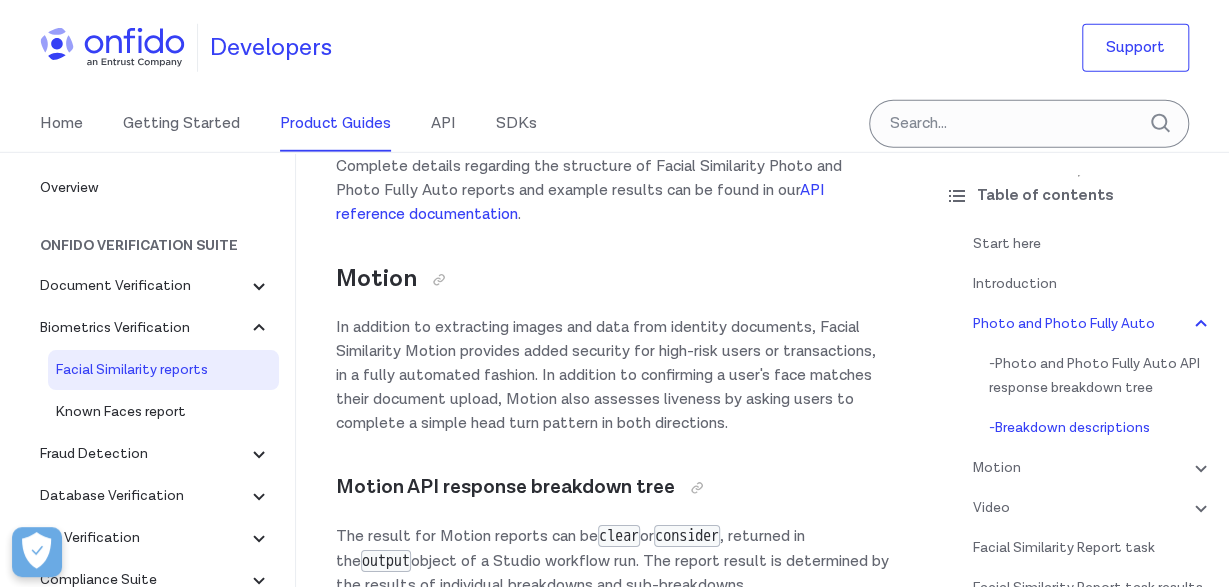 click on "In addition to extracting images and data from identity documents, Facial Similarity Motion provides added security for high-risk users or transactions, in a fully automated fashion. In addition to confirming a user's face matches their document upload, Motion also assesses liveness by asking users to complete a simple head turn pattern in both directions." at bounding box center [612, 376] 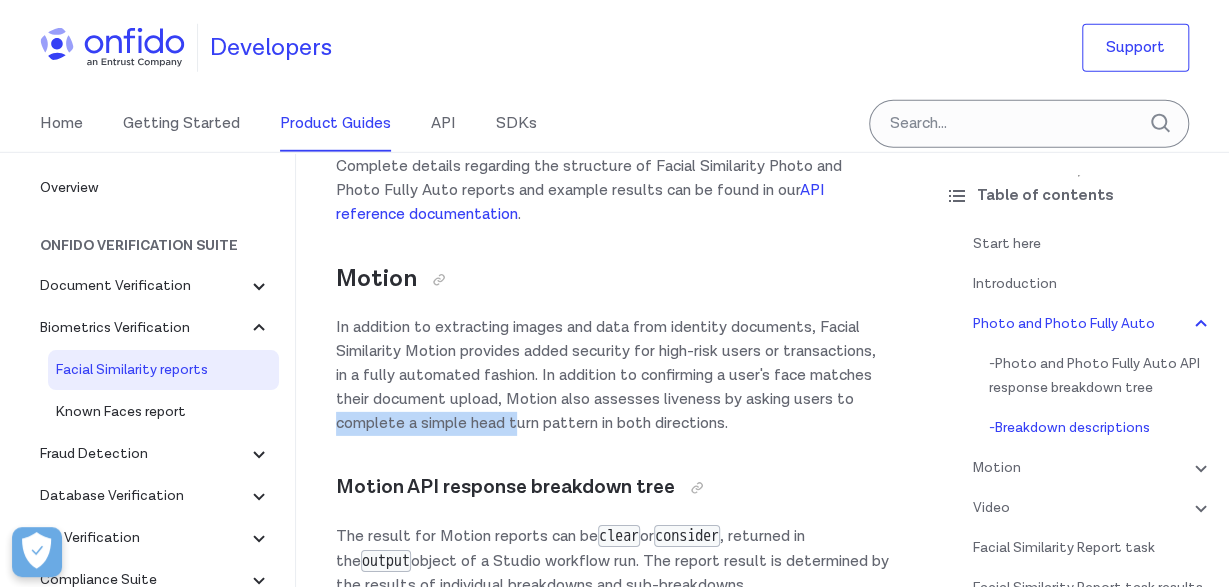 drag, startPoint x: 333, startPoint y: 429, endPoint x: 517, endPoint y: 431, distance: 184.01086 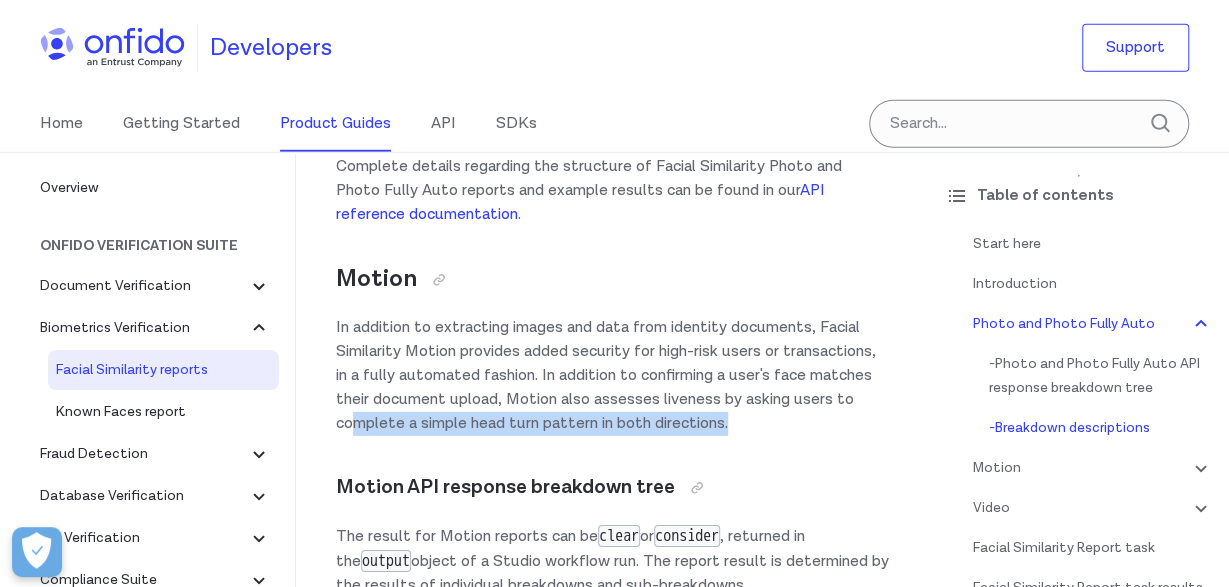 drag, startPoint x: 399, startPoint y: 421, endPoint x: 741, endPoint y: 425, distance: 342.02338 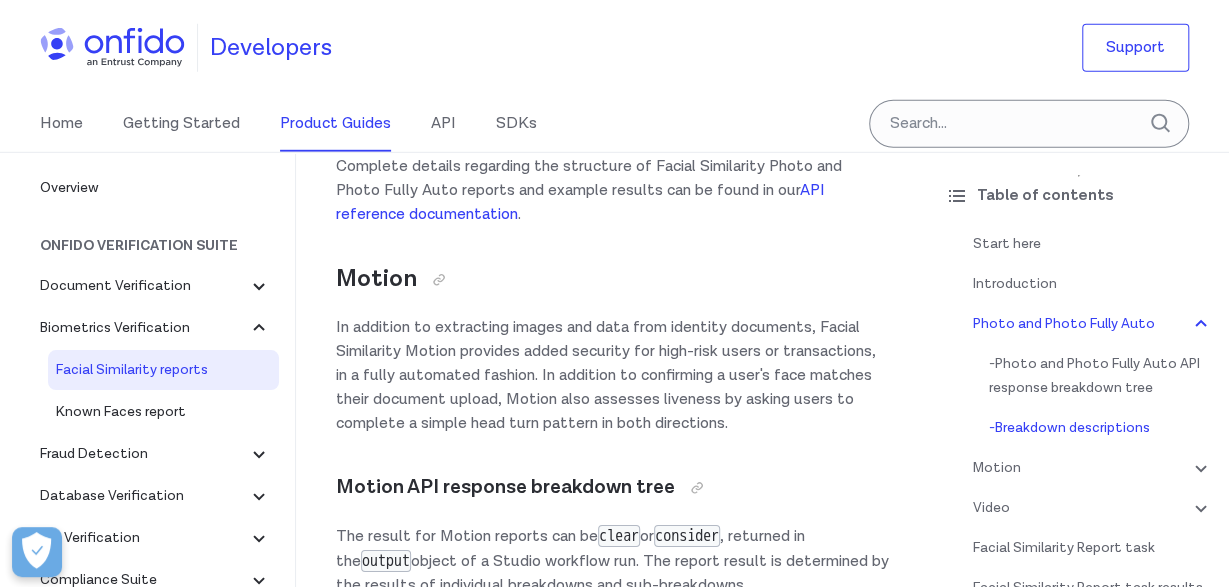 click on "In addition to extracting images and data from identity documents, Facial Similarity Motion provides added security for high-risk users or transactions, in a fully automated fashion. In addition to confirming a user's face matches their document upload, Motion also assesses liveness by asking users to complete a simple head turn pattern in both directions." at bounding box center (612, 376) 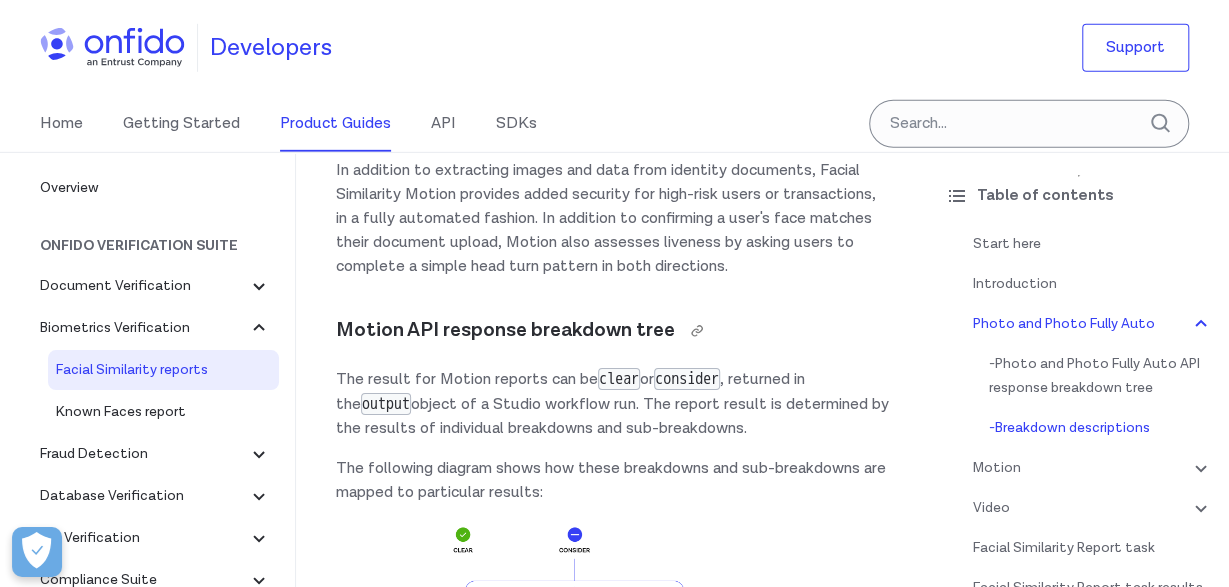 scroll, scrollTop: 3016, scrollLeft: 0, axis: vertical 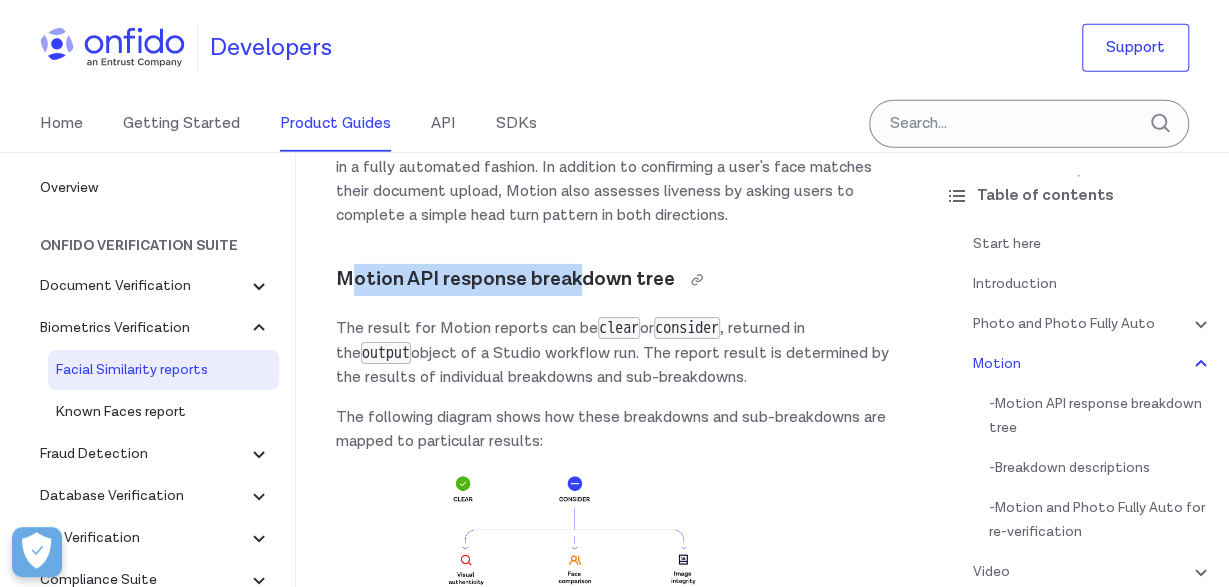 drag, startPoint x: 353, startPoint y: 273, endPoint x: 577, endPoint y: 292, distance: 224.80435 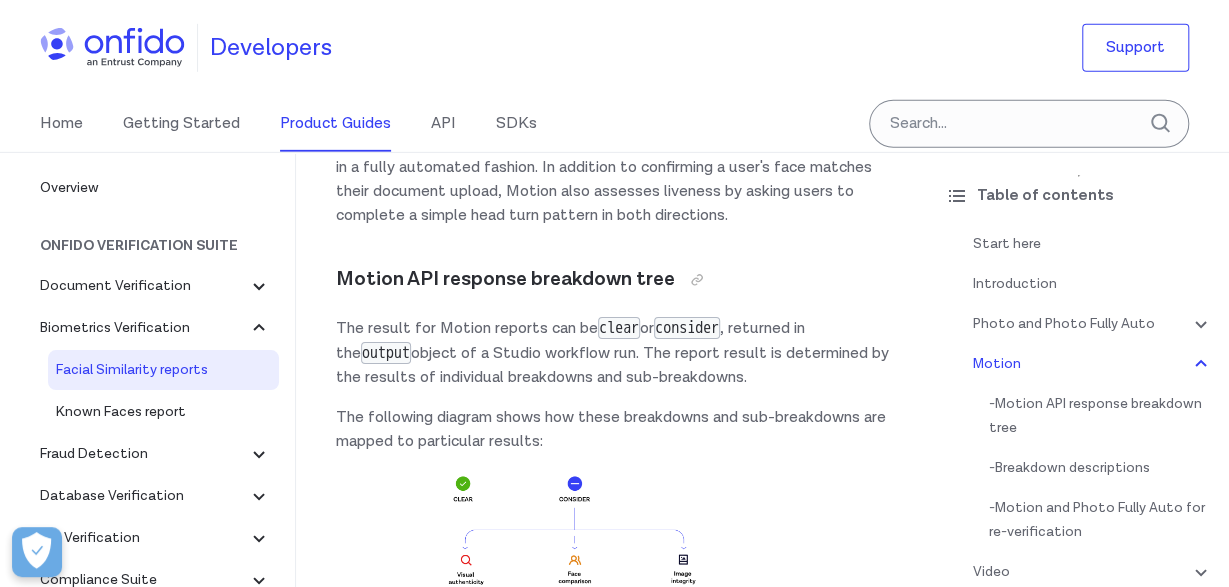 click on "Facial Similarity reports
Start here
This guide presents a technical overview of our Facial Similarity report.
Introduction
Facial Similarity reports compare the most recent live photo, live video or motion capture provided by an applicant during an identity verification flow to the face on their most recently captured identity document (such as passports or national ID cards). Where the document has two sides, our system will search both sides of the document for a face. Facial Similarity reports are designed to prove identity document ownership, so that only the owner of the identity document can use it to verify their identity and access services.
We offer four types of Facial Similarity report: Photo, Photo Fully Auto, Video and Motion.
Photo and Photo Fully Auto
The Photo report uses a combination of algorithms and expert manual review by our super recognizer analysts to return a result.
Photo and Photo Fully Auto API response breakdown tree
clear  or  consider , returned in the" at bounding box center [612, 5080] 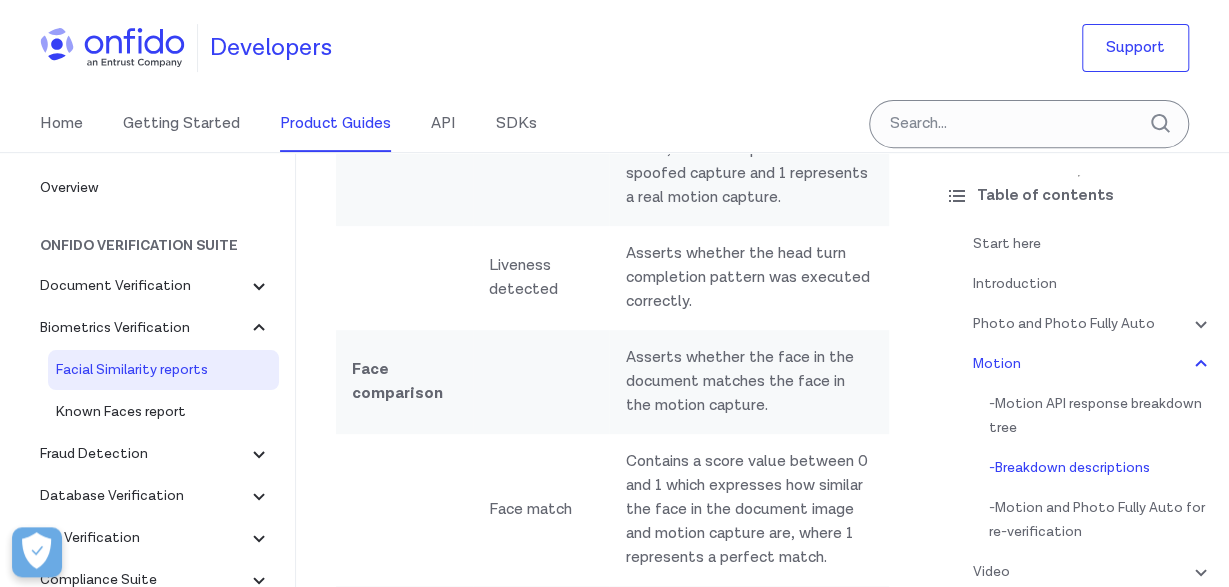 scroll, scrollTop: 4056, scrollLeft: 0, axis: vertical 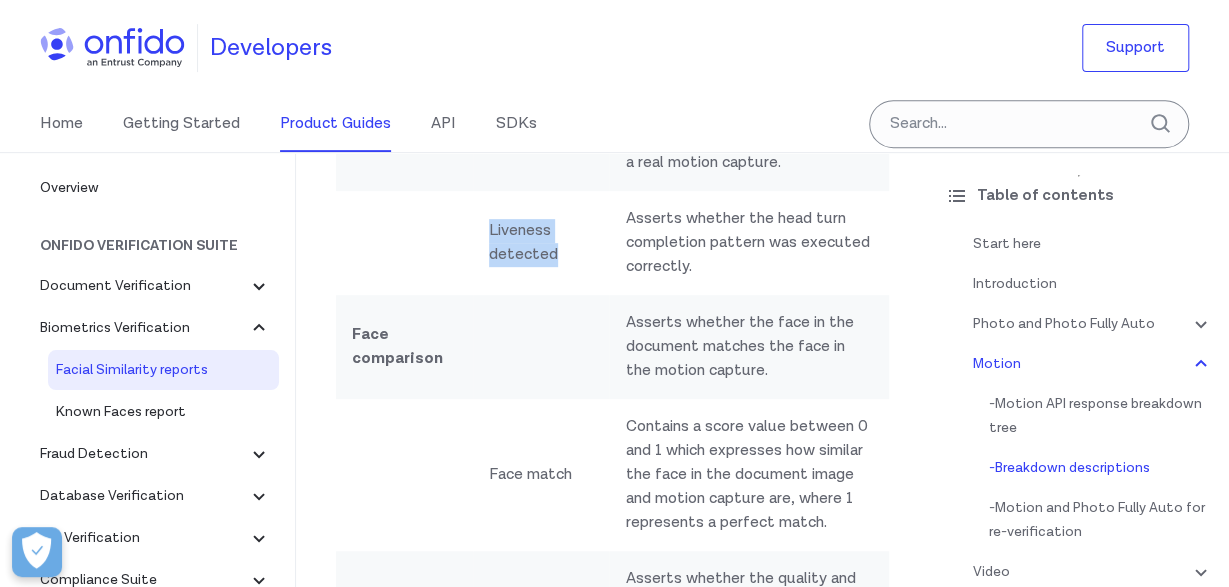 drag, startPoint x: 477, startPoint y: 221, endPoint x: 545, endPoint y: 257, distance: 76.941536 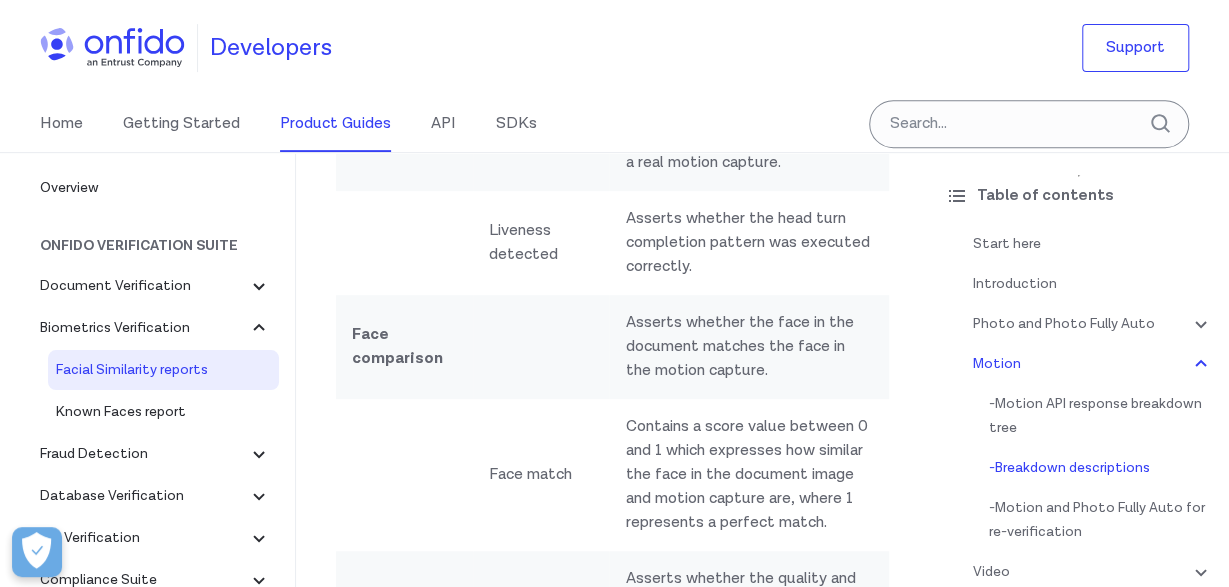 click on "Liveness detected" at bounding box center [541, 243] 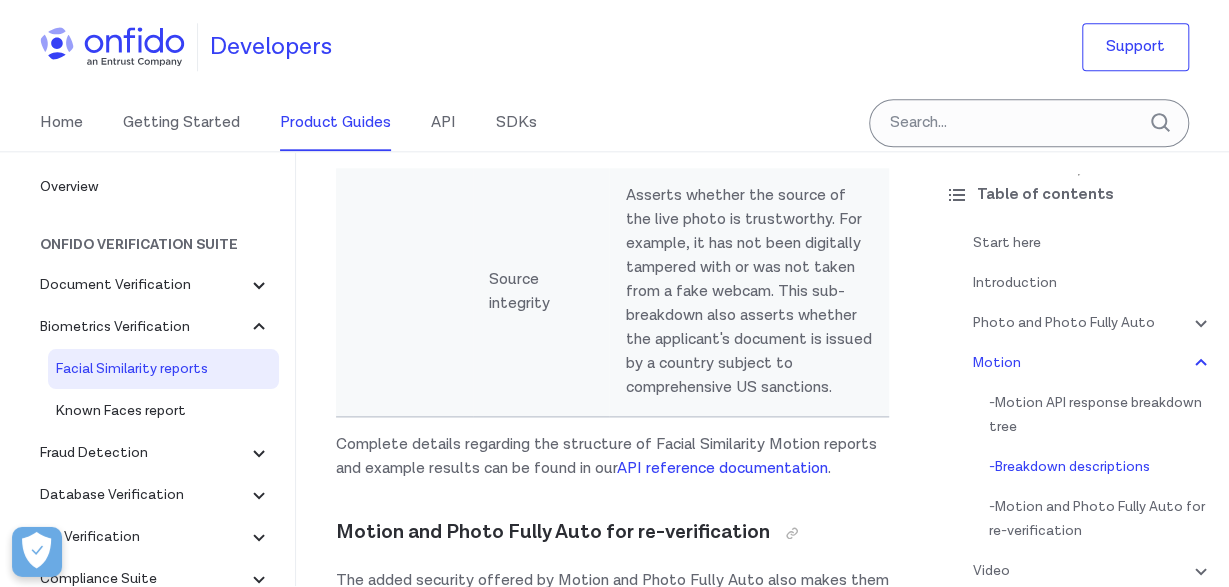 scroll, scrollTop: 4992, scrollLeft: 0, axis: vertical 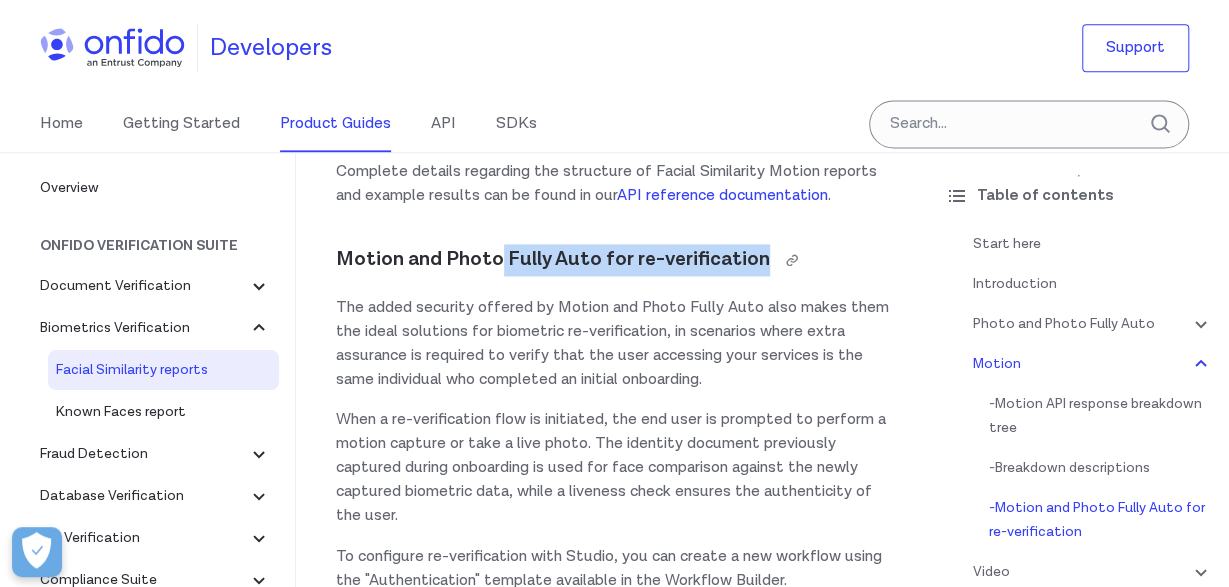 drag, startPoint x: 501, startPoint y: 242, endPoint x: 759, endPoint y: 253, distance: 258.23438 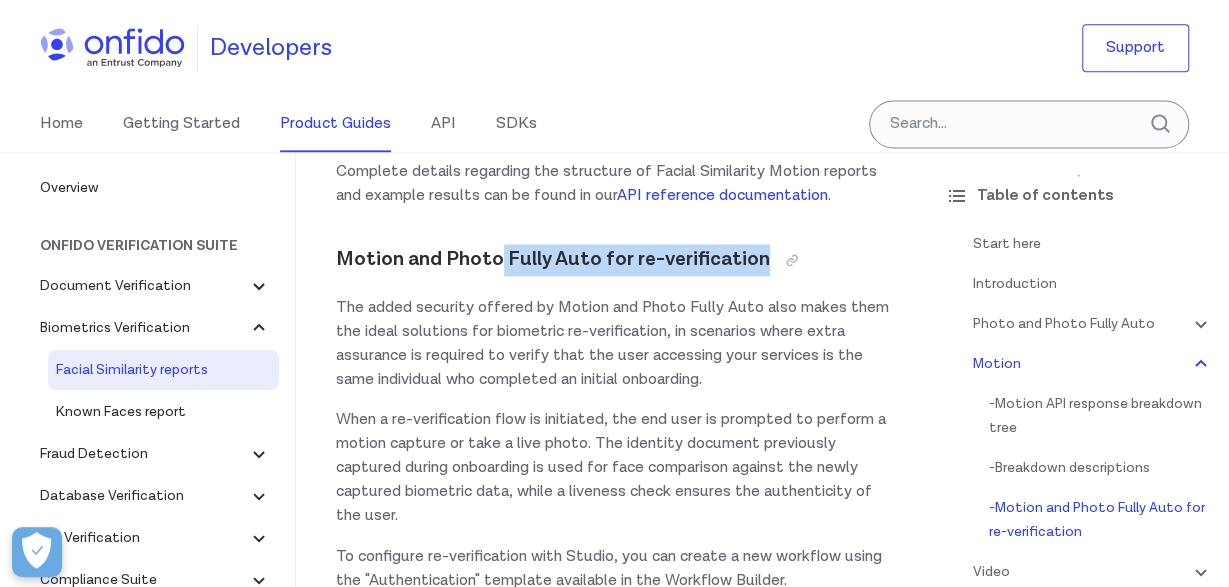 click on "Facial Similarity reports
Start here
This guide presents a technical overview of our Facial Similarity report.
Introduction
Facial Similarity reports compare the most recent live photo, live video or motion capture provided by an applicant during an identity verification flow to the face on their most recently captured identity document (such as passports or national ID cards). Where the document has two sides, our system will search both sides of the document for a face. Facial Similarity reports are designed to prove identity document ownership, so that only the owner of the identity document can use it to verify their identity and access services.
We offer four types of Facial Similarity report: Photo, Photo Fully Auto, Video and Motion.
Photo and Photo Fully Auto
The Photo report uses a combination of algorithms and expert manual review by our super recognizer analysts to return a result.
Photo and Photo Fully Auto API response breakdown tree
clear  or  consider , returned in the" at bounding box center [612, 3104] 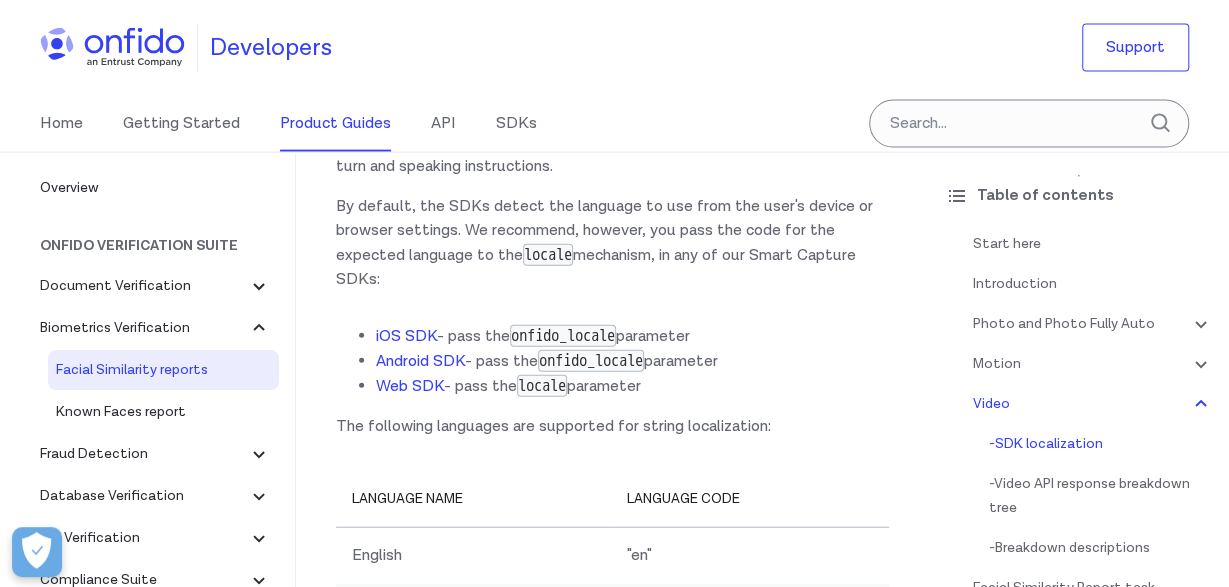 scroll, scrollTop: 5928, scrollLeft: 0, axis: vertical 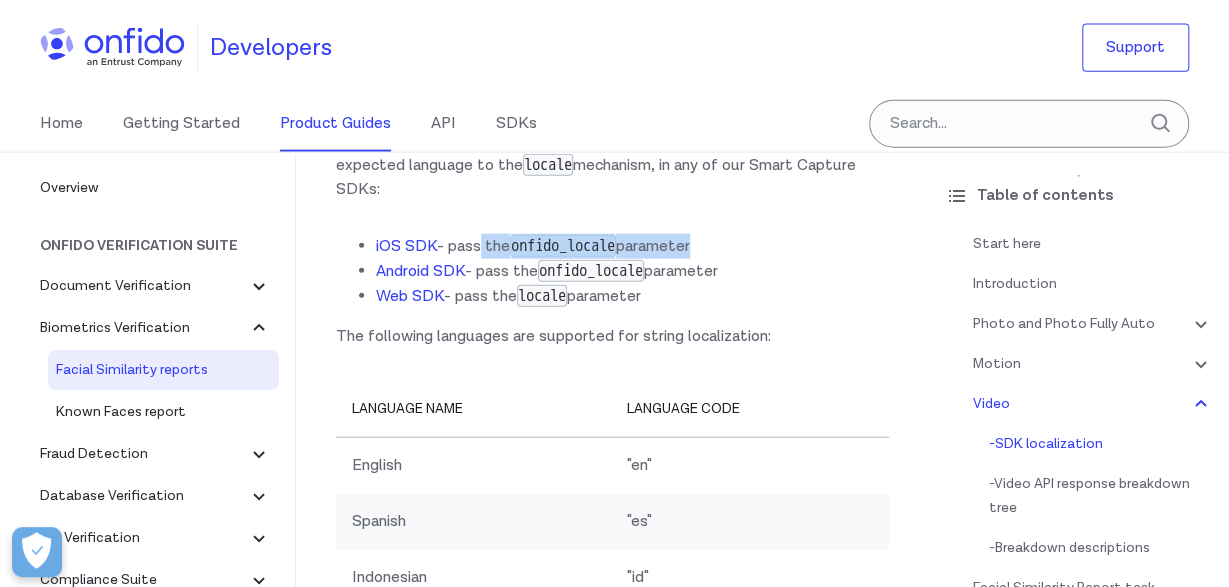 drag, startPoint x: 474, startPoint y: 242, endPoint x: 703, endPoint y: 245, distance: 229.01965 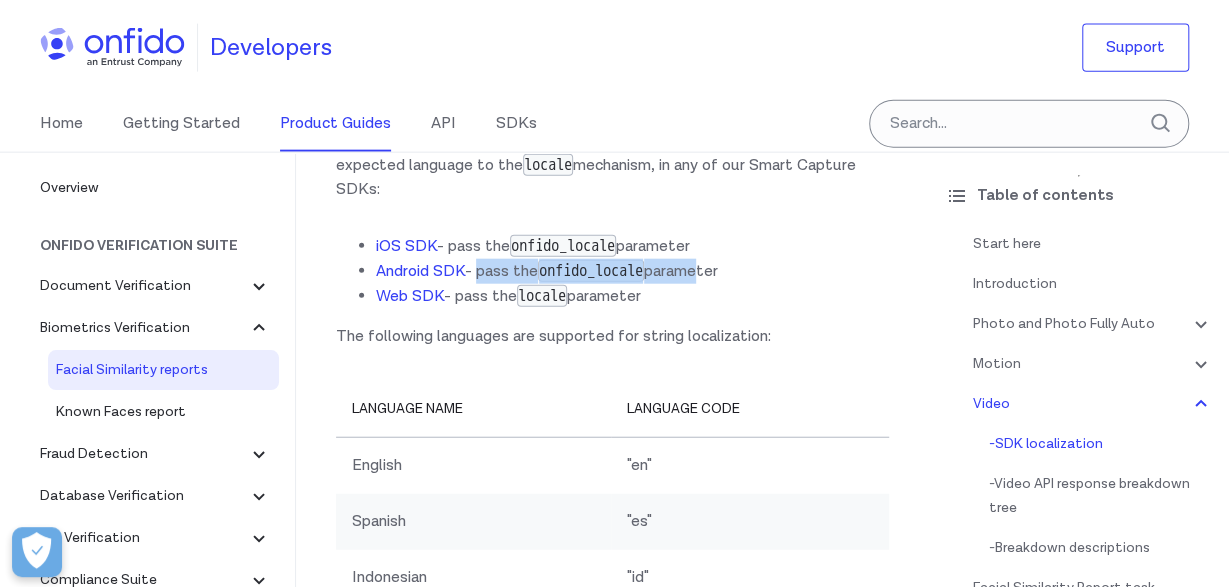 drag, startPoint x: 477, startPoint y: 268, endPoint x: 708, endPoint y: 269, distance: 231.00217 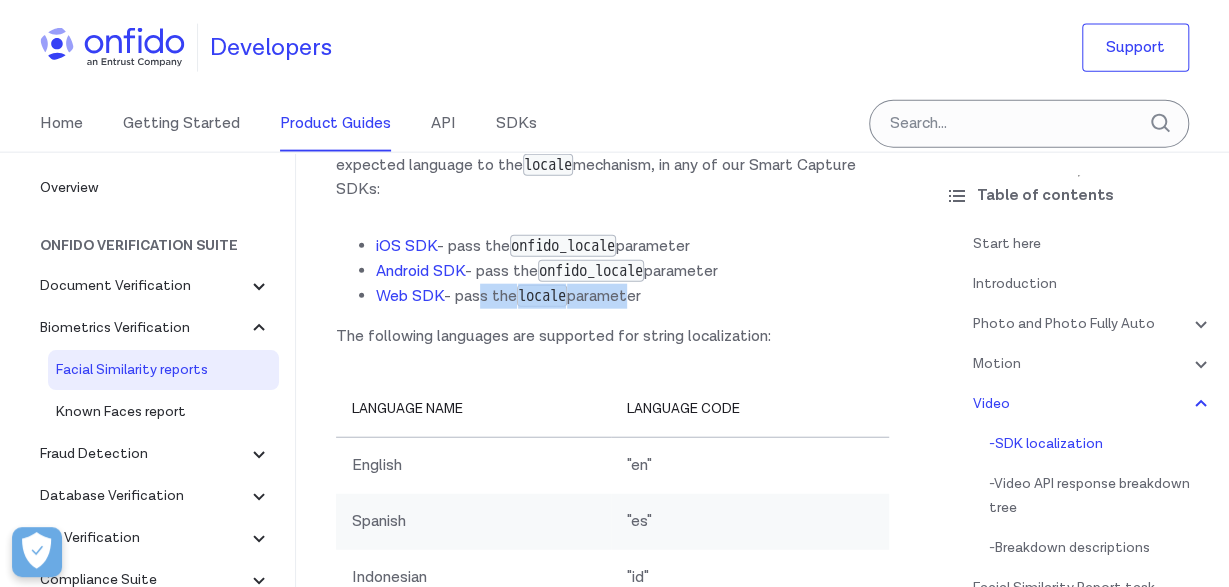 drag, startPoint x: 473, startPoint y: 292, endPoint x: 638, endPoint y: 291, distance: 165.00304 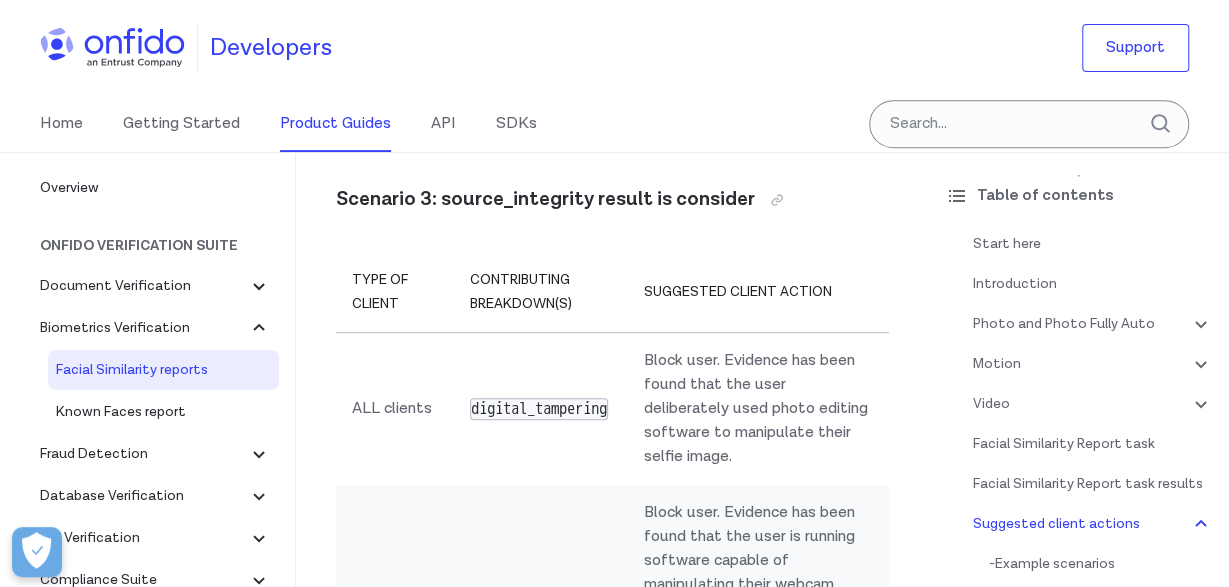 scroll, scrollTop: 11336, scrollLeft: 0, axis: vertical 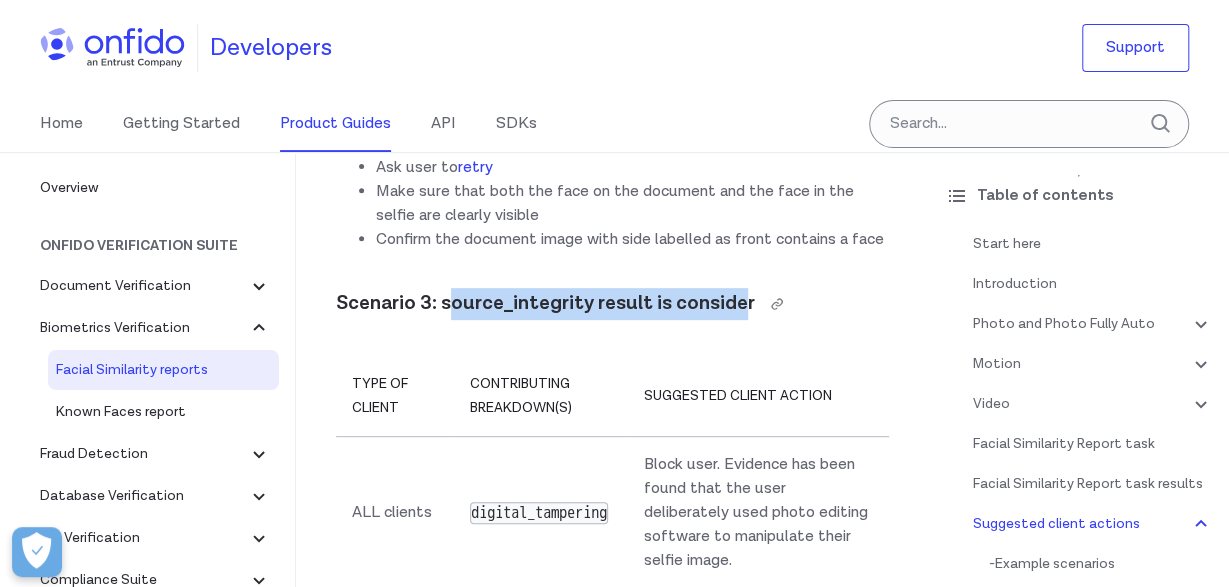 drag, startPoint x: 455, startPoint y: 271, endPoint x: 747, endPoint y: 276, distance: 292.04282 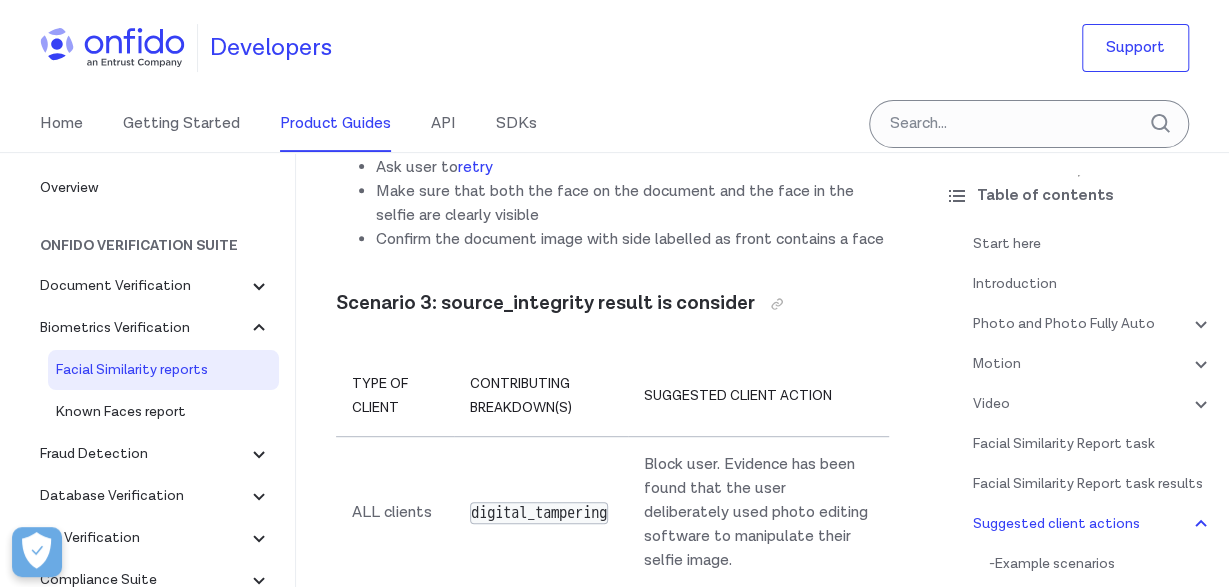 click on "Facial Similarity reports
Start here
This guide presents a technical overview of our Facial Similarity report.
Introduction
Facial Similarity reports compare the most recent live photo, live video or motion capture provided by an applicant during an identity verification flow to the face on their most recently captured identity document (such as passports or national ID cards). Where the document has two sides, our system will search both sides of the document for a face. Facial Similarity reports are designed to prove identity document ownership, so that only the owner of the identity document can use it to verify their identity and access services.
We offer four types of Facial Similarity report: Photo, Photo Fully Auto, Video and Motion.
Photo and Photo Fully Auto
The Photo report uses a combination of algorithms and expert manual review by our super recognizer analysts to return a result.
Photo and Photo Fully Auto API response breakdown tree
clear  or  consider , returned in the" at bounding box center (612, -3240) 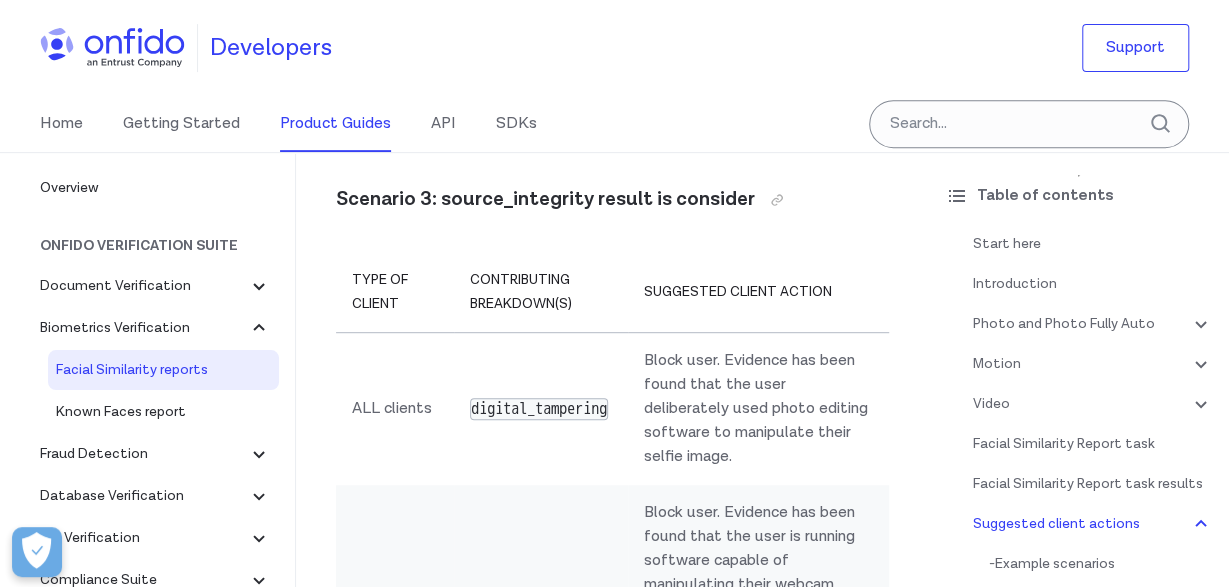 scroll, scrollTop: 11544, scrollLeft: 0, axis: vertical 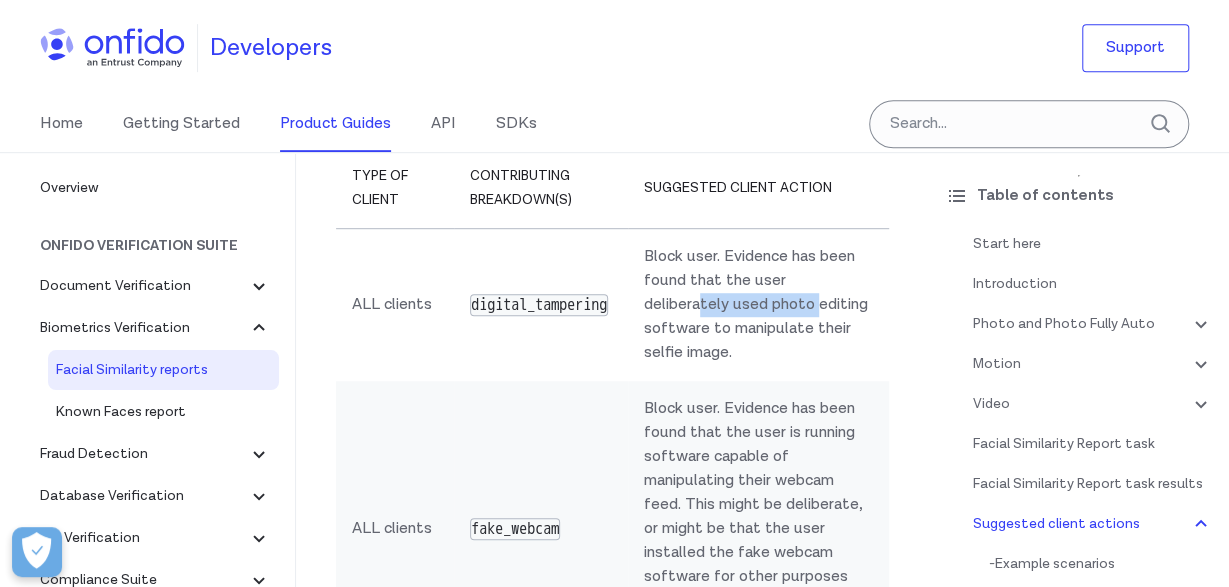 drag, startPoint x: 745, startPoint y: 271, endPoint x: 825, endPoint y: 271, distance: 80 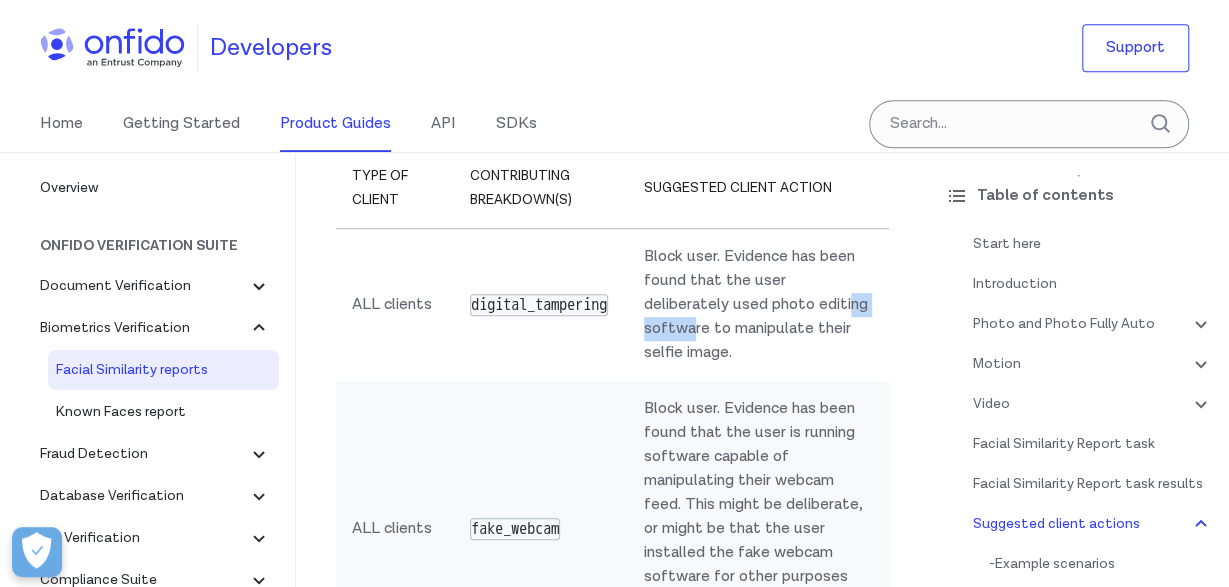 drag, startPoint x: 682, startPoint y: 297, endPoint x: 751, endPoint y: 301, distance: 69.115845 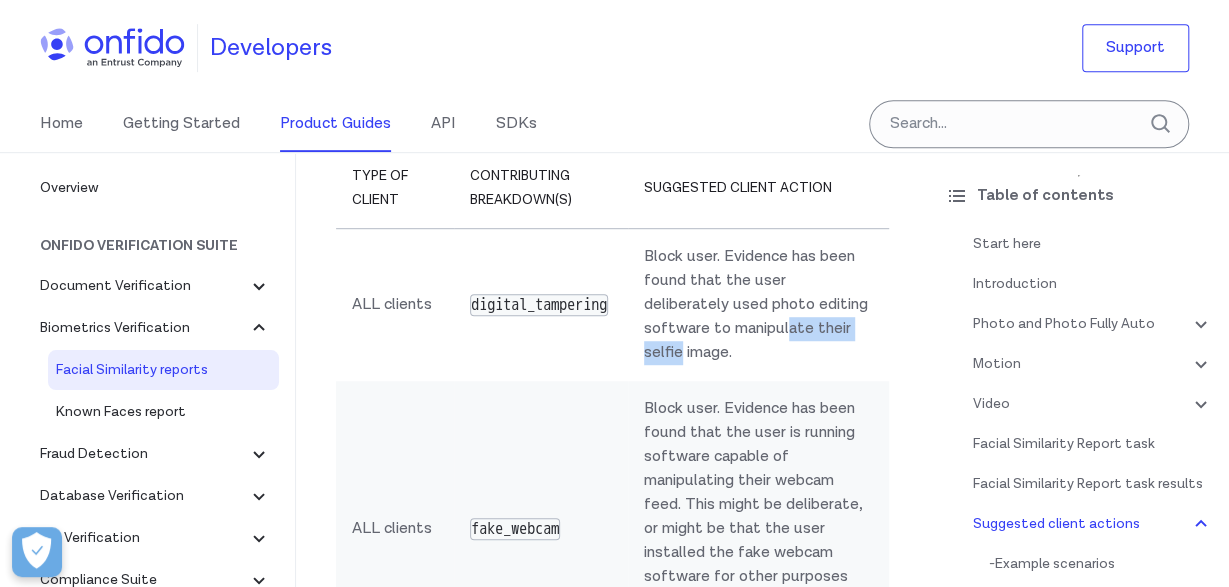 drag, startPoint x: 709, startPoint y: 311, endPoint x: 834, endPoint y: 301, distance: 125.39936 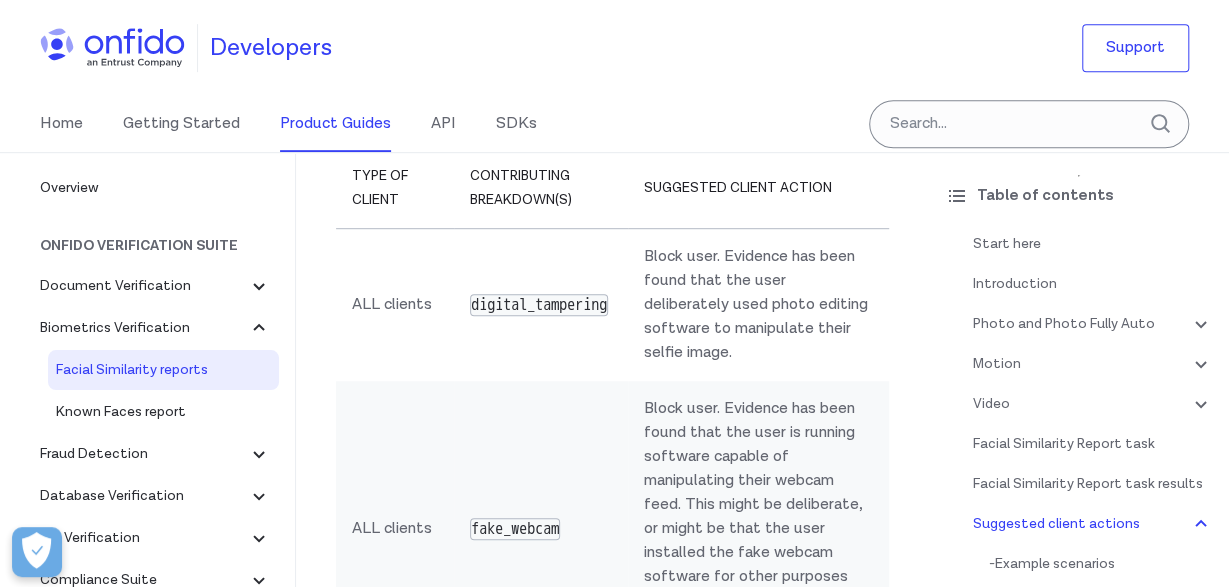 click on "Block user. Evidence has been found that the user deliberately used photo editing software to manipulate their selfie image." at bounding box center (758, 305) 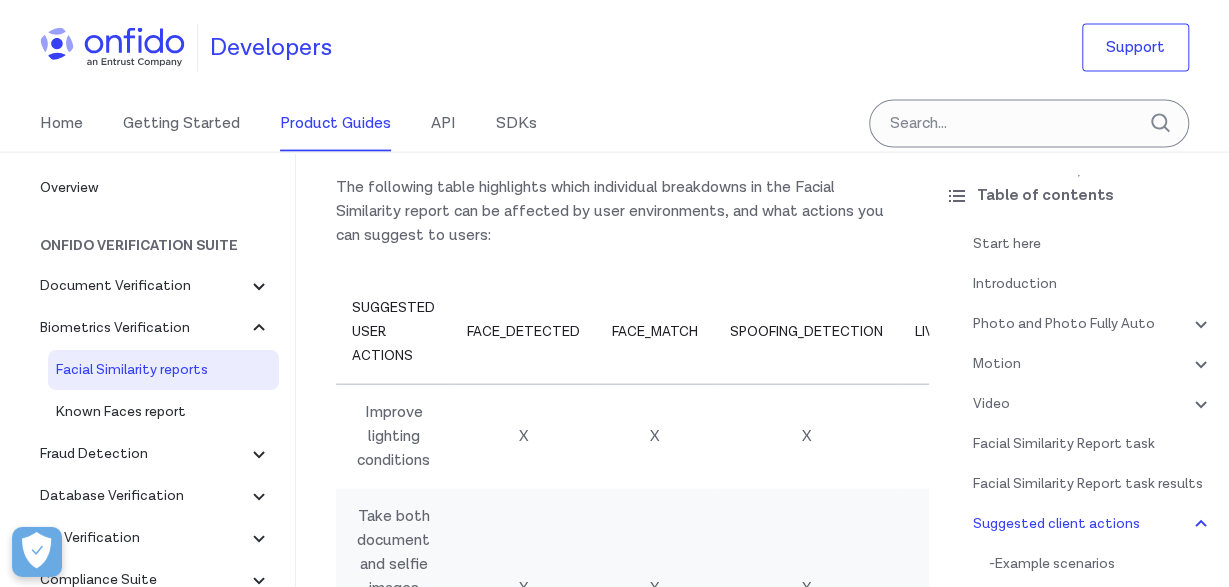 scroll, scrollTop: 13104, scrollLeft: 0, axis: vertical 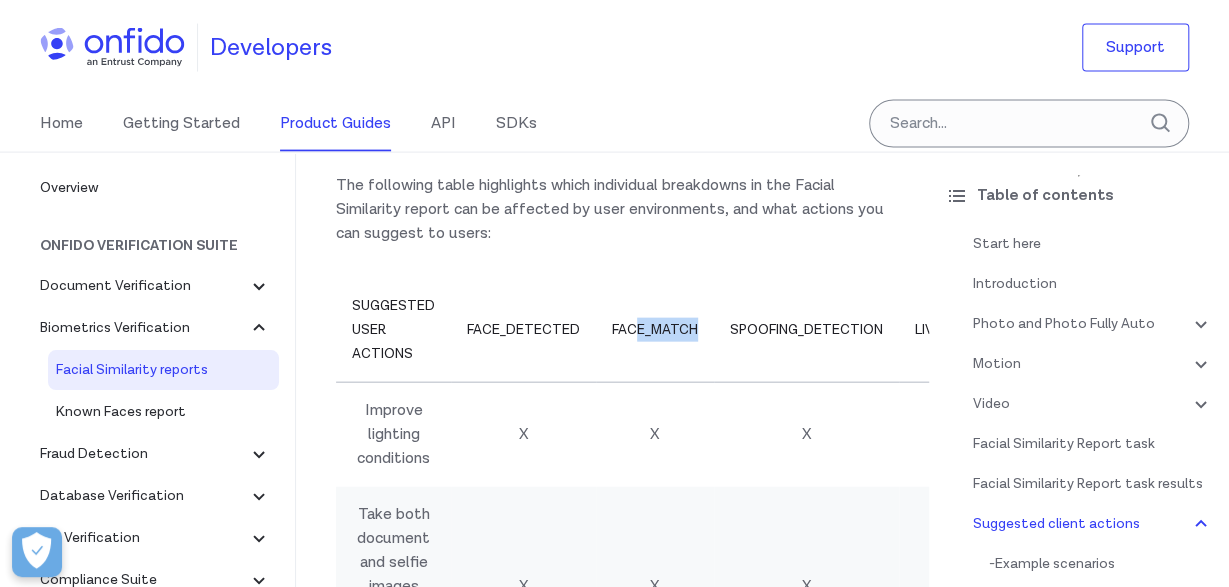 drag, startPoint x: 633, startPoint y: 322, endPoint x: 699, endPoint y: 322, distance: 66 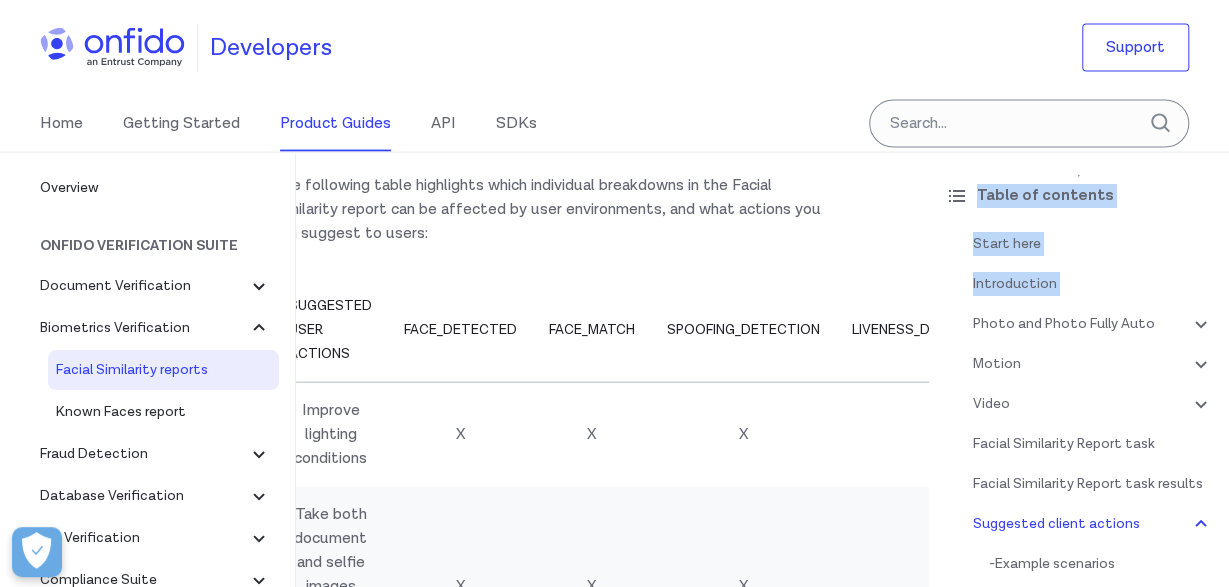 drag, startPoint x: 728, startPoint y: 322, endPoint x: 938, endPoint y: 325, distance: 210.02142 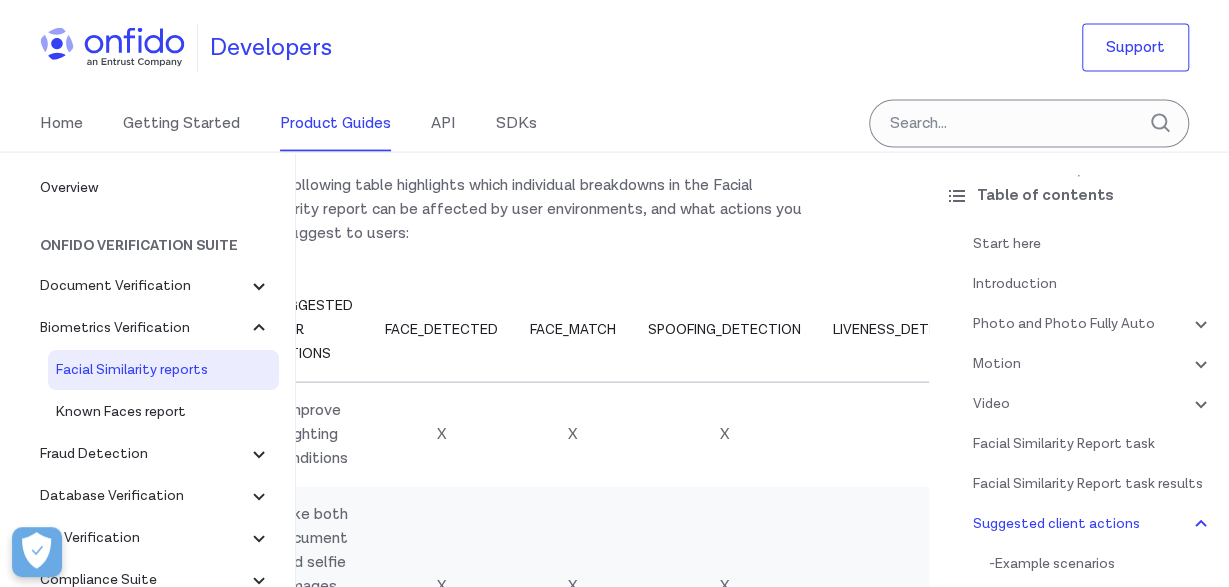 click on "Facial Similarity reports
Start here
This guide presents a technical overview of our Facial Similarity report.
Introduction
Facial Similarity reports compare the most recent live photo, live video or motion capture provided by an applicant during an identity verification flow to the face on their most recently captured identity document (such as passports or national ID cards). Where the document has two sides, our system will search both sides of the document for a face. Facial Similarity reports are designed to prove identity document ownership, so that only the owner of the identity document can use it to verify their identity and access services.
We offer four types of Facial Similarity report: Photo, Photo Fully Auto, Video and Motion.
Photo and Photo Fully Auto
The Photo report uses a combination of algorithms and expert manual review by our super recognizer analysts to return a result.
Photo and Photo Fully Auto API response breakdown tree
clear  or  consider , returned in the" at bounding box center (530, -5008) 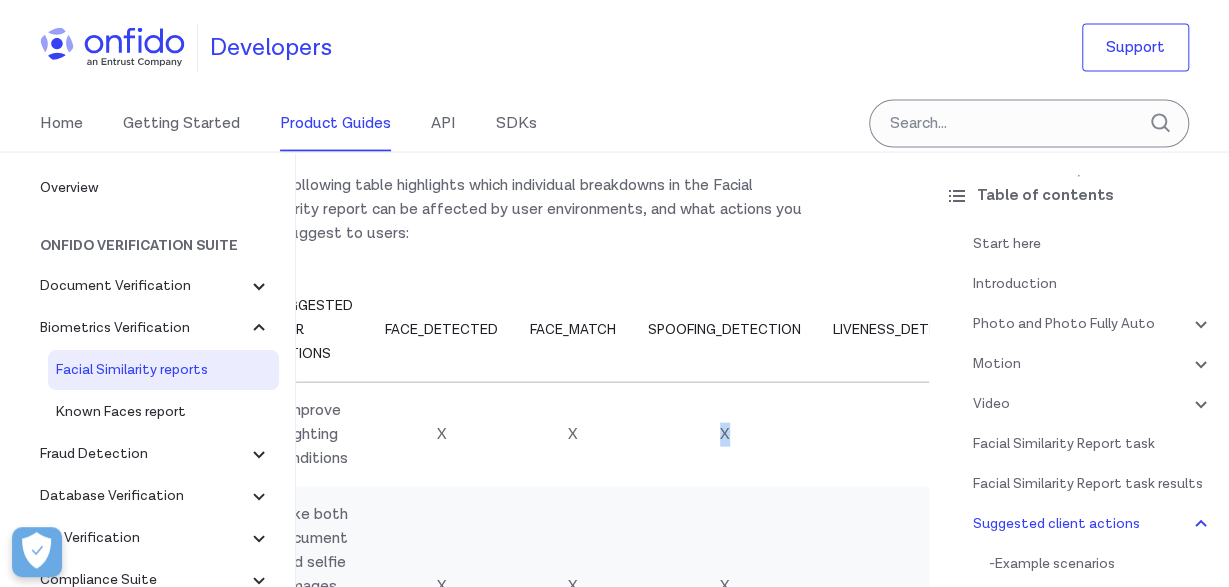 drag, startPoint x: 863, startPoint y: 403, endPoint x: 658, endPoint y: 403, distance: 205 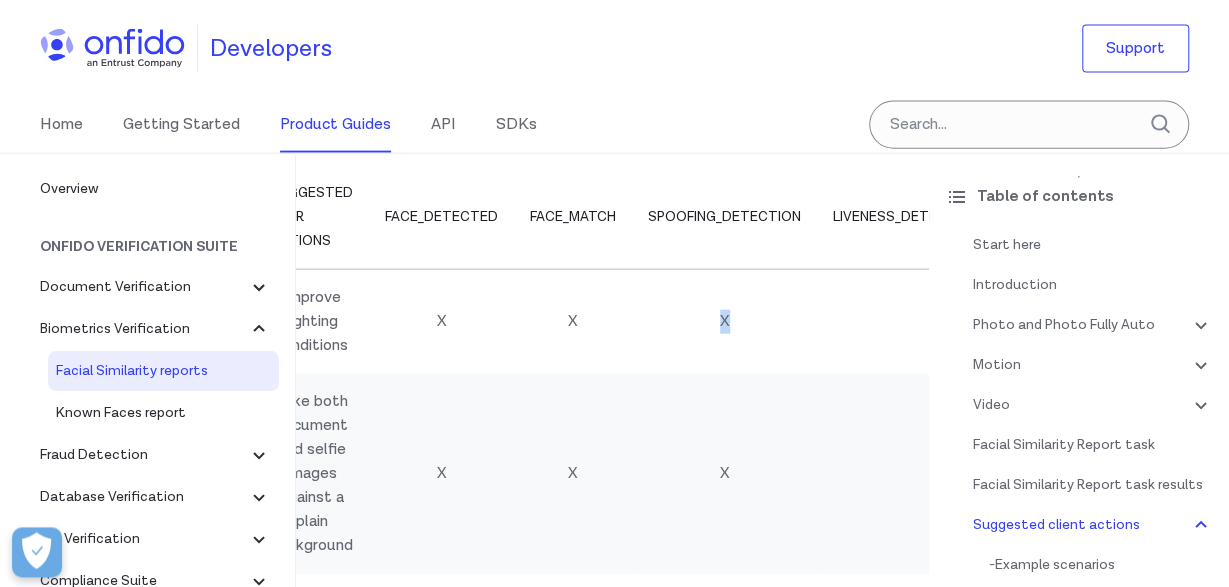 scroll, scrollTop: 13312, scrollLeft: 0, axis: vertical 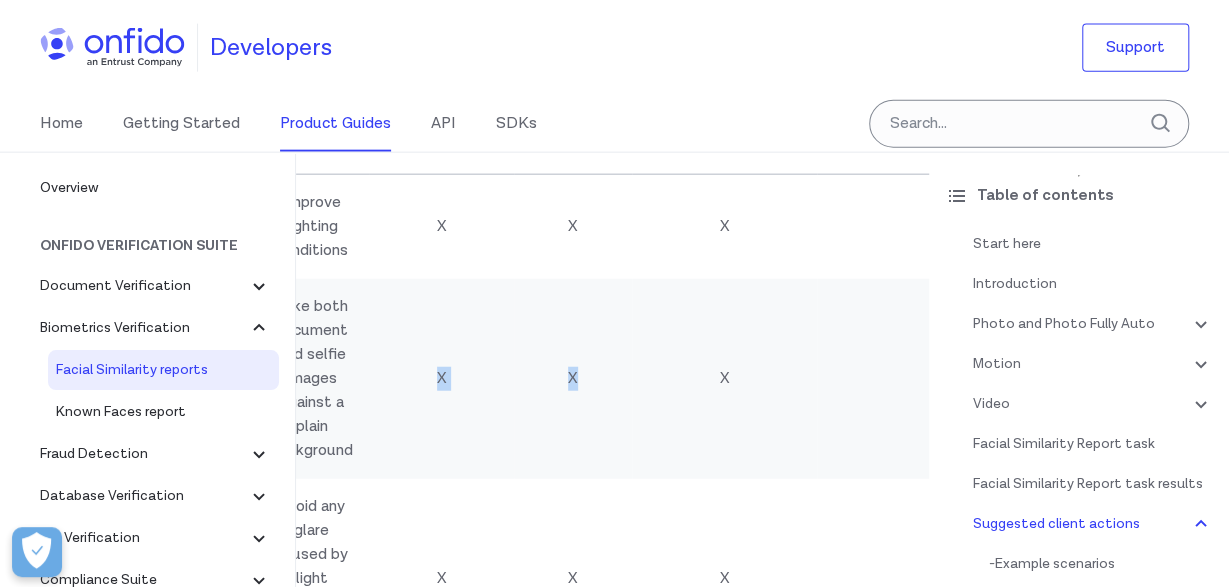 drag, startPoint x: 393, startPoint y: 427, endPoint x: 613, endPoint y: 427, distance: 220 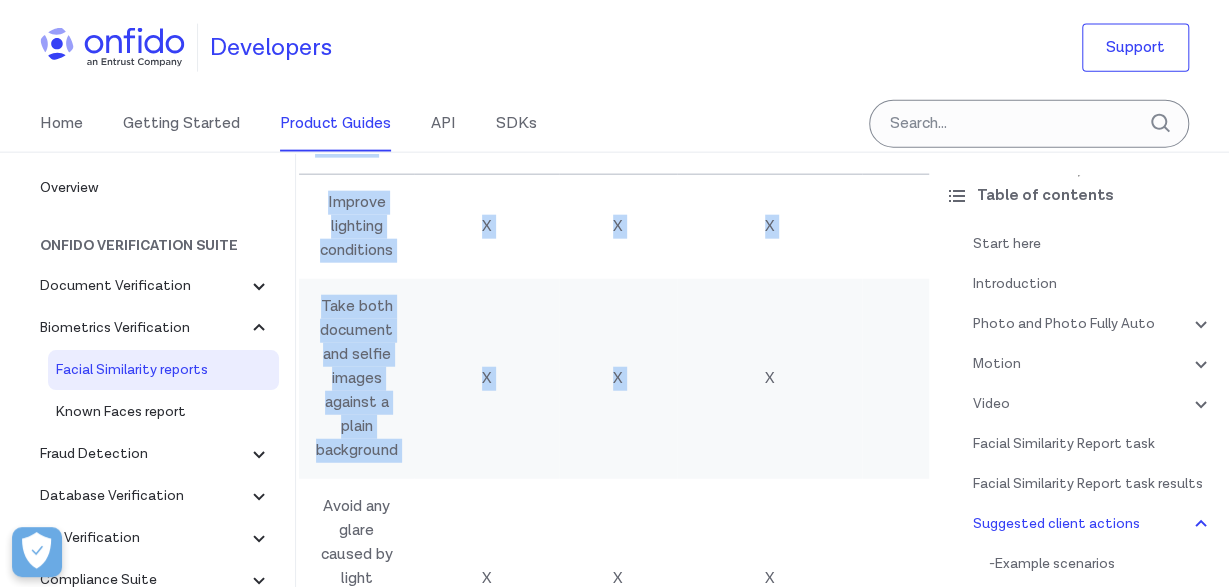 scroll, scrollTop: 0, scrollLeft: 0, axis: both 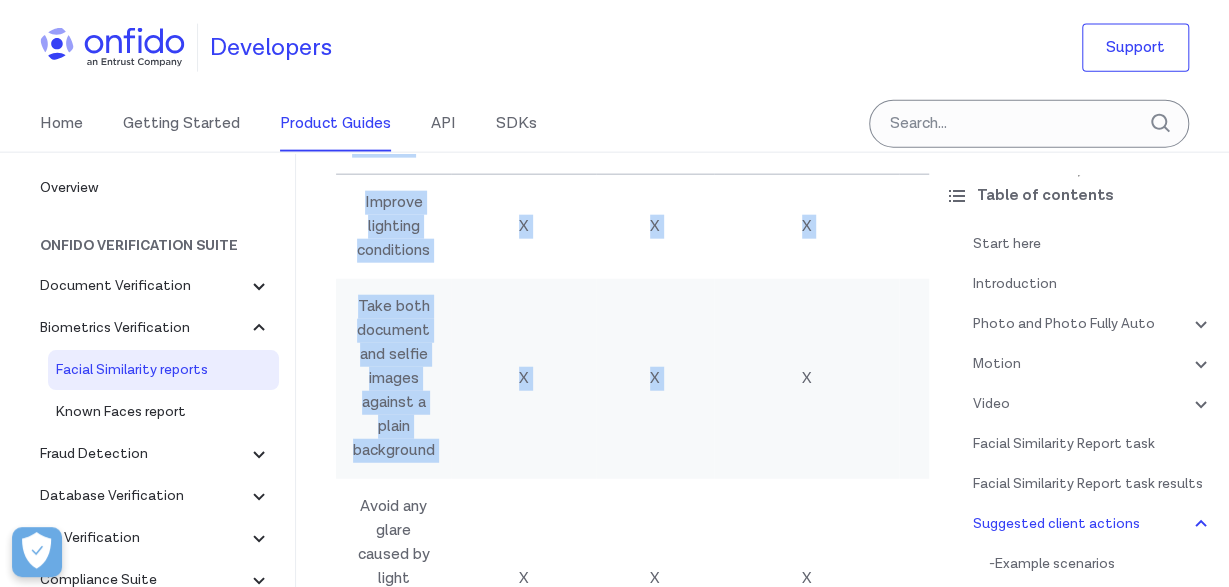 drag, startPoint x: 717, startPoint y: 301, endPoint x: 264, endPoint y: 336, distance: 454.3501 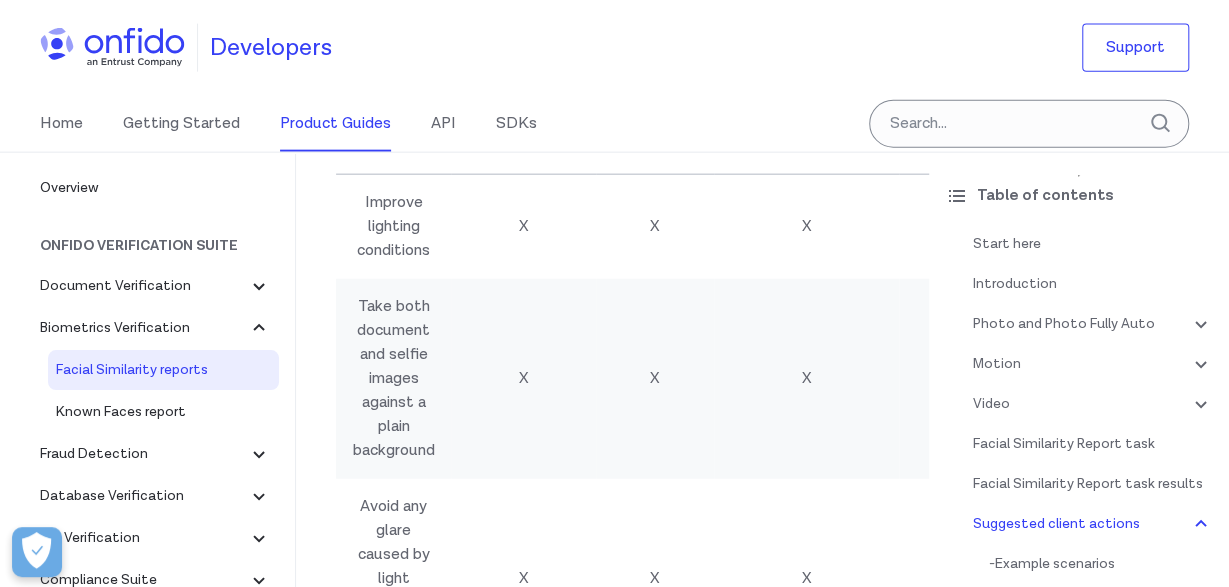 scroll, scrollTop: 13208, scrollLeft: 0, axis: vertical 